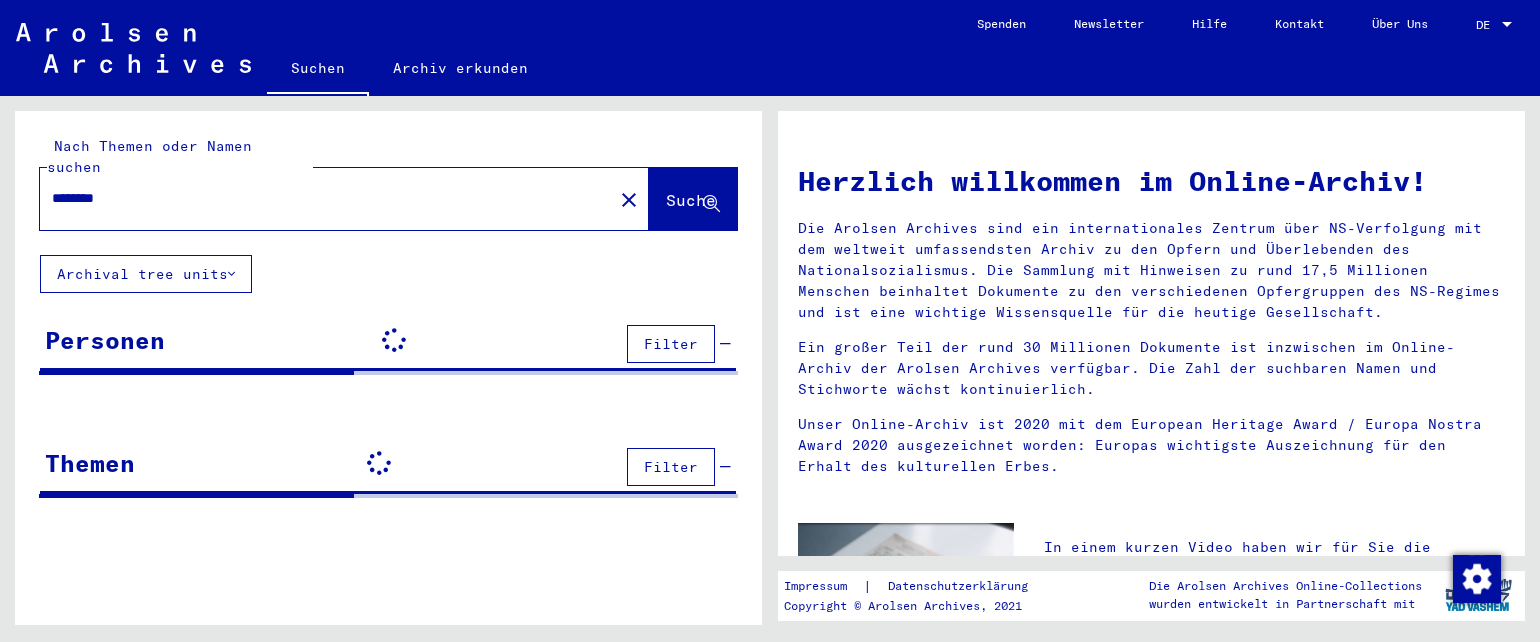 scroll, scrollTop: 0, scrollLeft: 0, axis: both 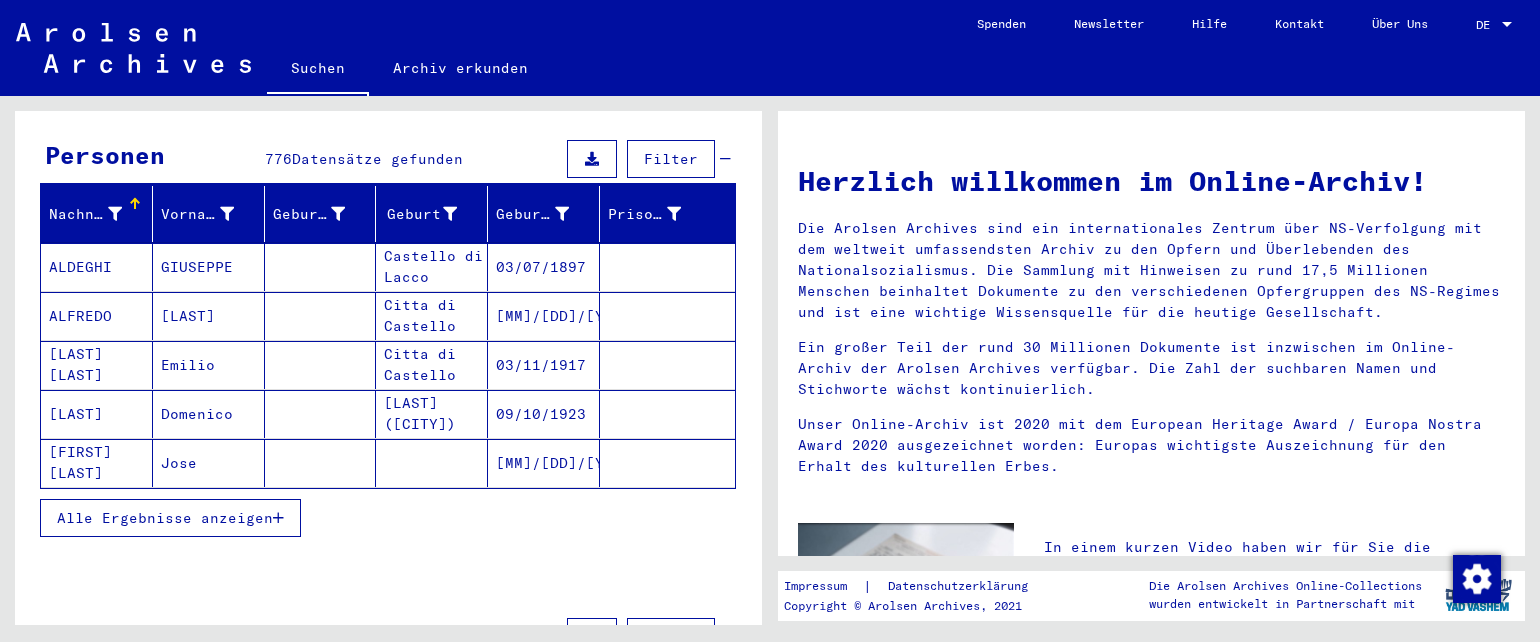 click on "Alle Ergebnisse anzeigen" at bounding box center [165, 518] 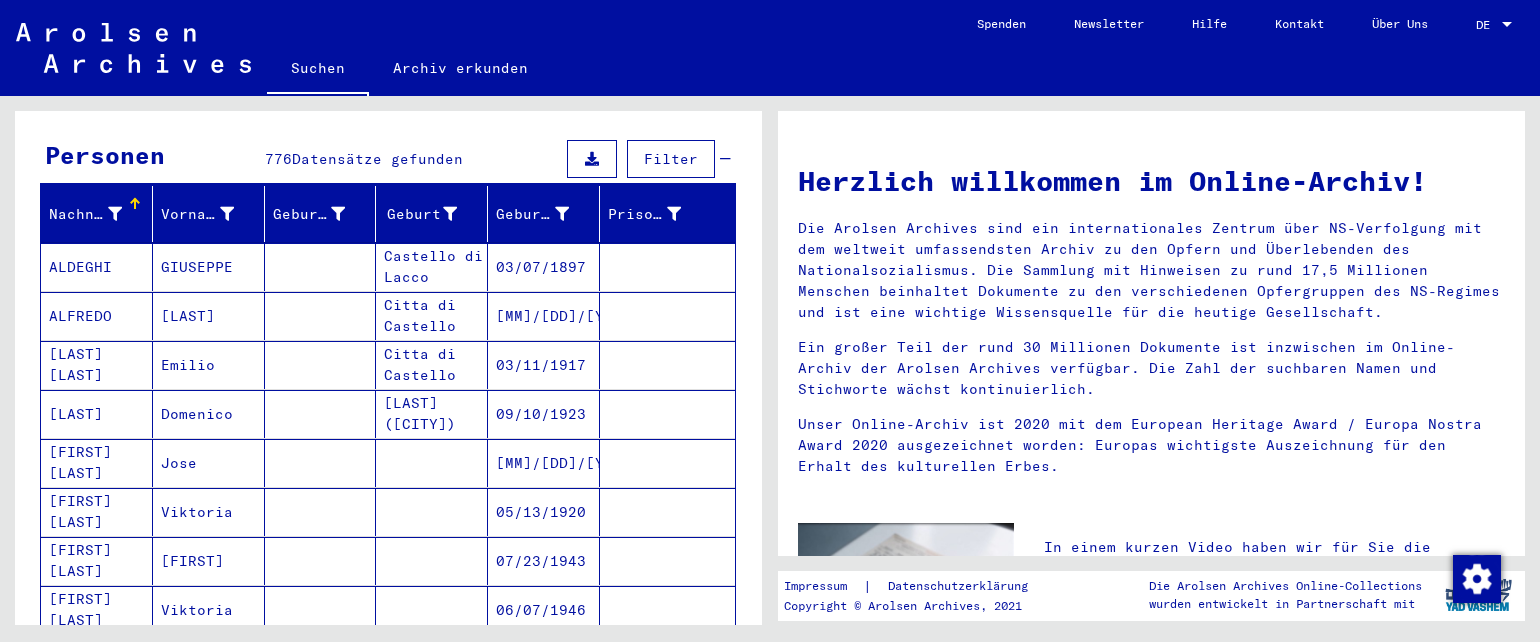 click on "Nachname   Vorname   Geburtsname   Geburt‏   Geburtsdatum   Prisoner #   [LAST]   [FIRST]      [CITY] [LAST]   [MM]/[DD]/[YYYY]      [FIRST]   [LAST]      [CITY]   [MM]/[DD]/[YYYY]      [LAST] [LAST]   [FIRST]      [CITY]   [MM]/[DD]/[YYYY]      [LAST]   [FIRST]         [MM]/[DD]/[YYYY]      [LAST] [LAST]   [FIRST]         [MM]/[DD]/[YYYY]      [LAST] [LAST]   [FIRST]         [MM]/[DD]/[YYYY]      [LAST] [LAST]   [FIRST]         [MM]/[DD]/[YYYY]      [LAST] [LAST]   [FIRST]         [MM]/[DD]/[YYYY]      [LAST] [LAST]   [FIRST]         [MM]/[DD]/[YYYY]      [LAST] [LAST]   [FIRST]         [MM]/[DD]/[YYYY]   [NUMBER]   [LAST]   [FIRST]      [CITY]   [MM]/[DD]/[YYYY]      [LAST]   [FIRST]      [CITY]   [MM]/[DD]/[YYYY]      [LAST]  [NUMBER]" at bounding box center (388, 892) 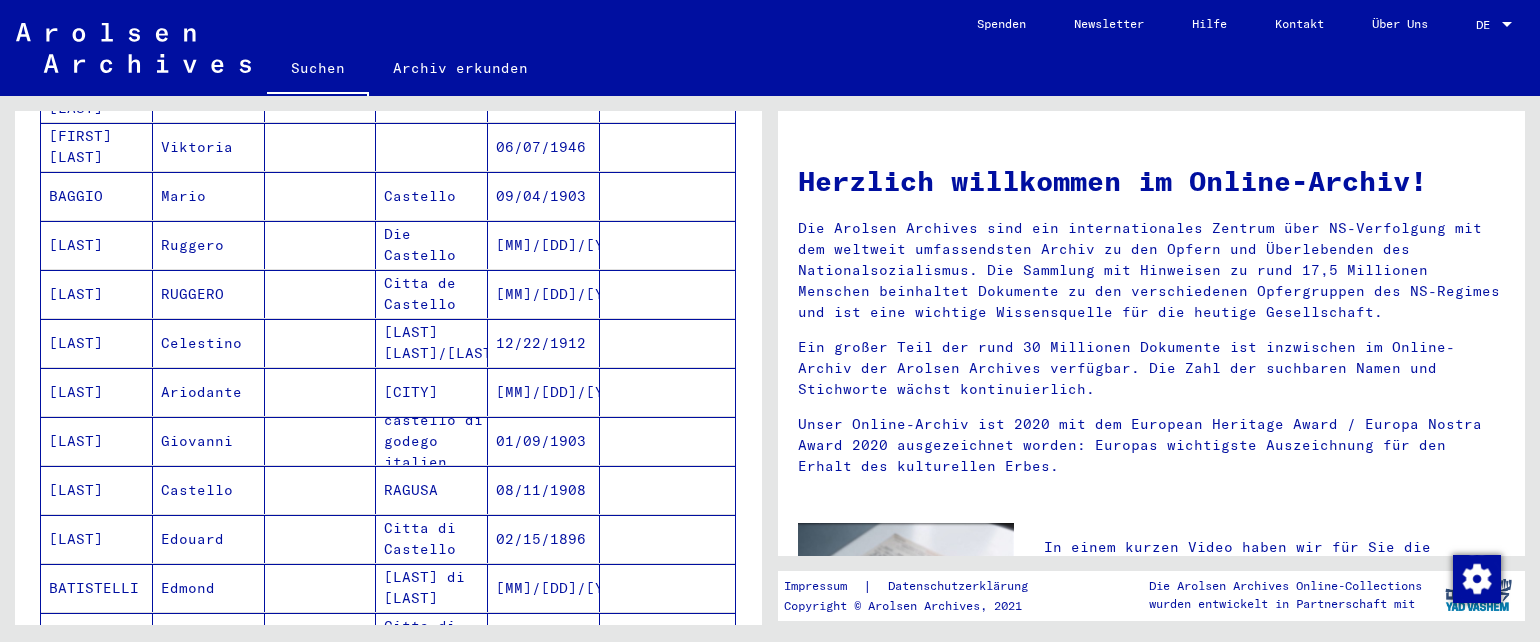 click at bounding box center [667, 245] 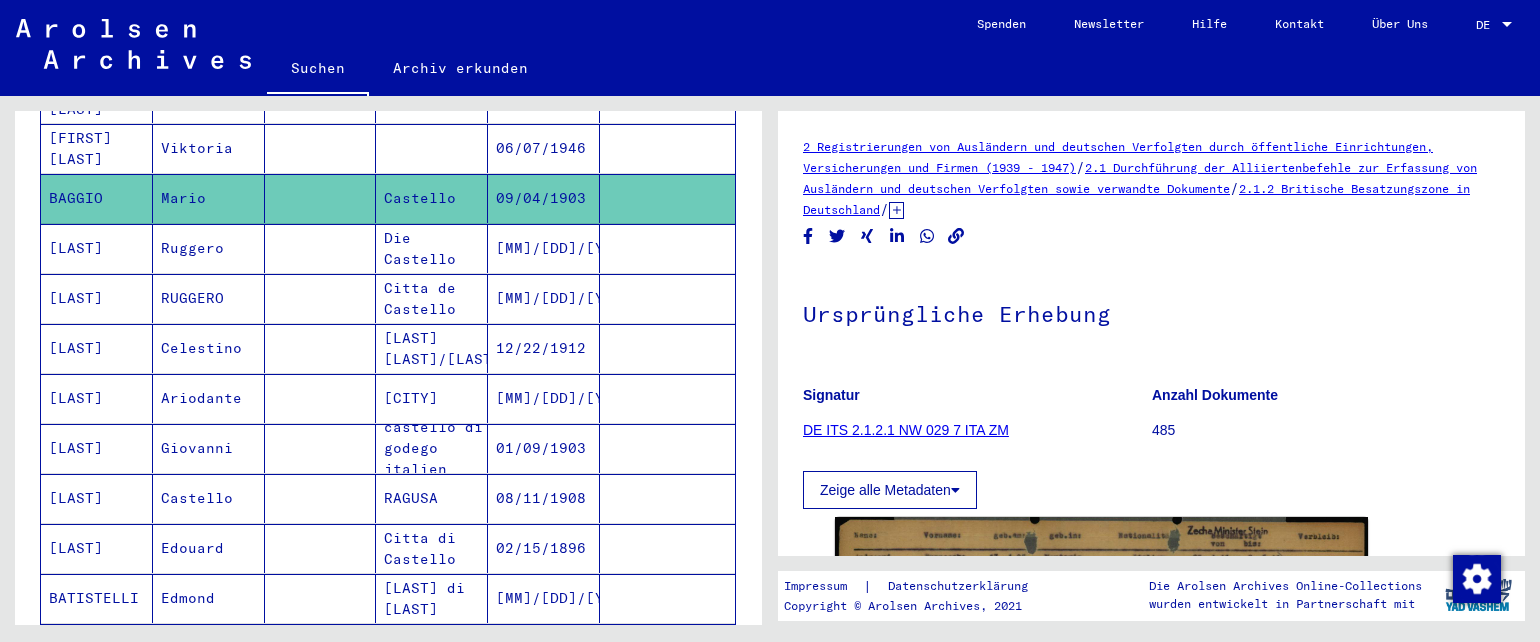 scroll, scrollTop: 0, scrollLeft: 0, axis: both 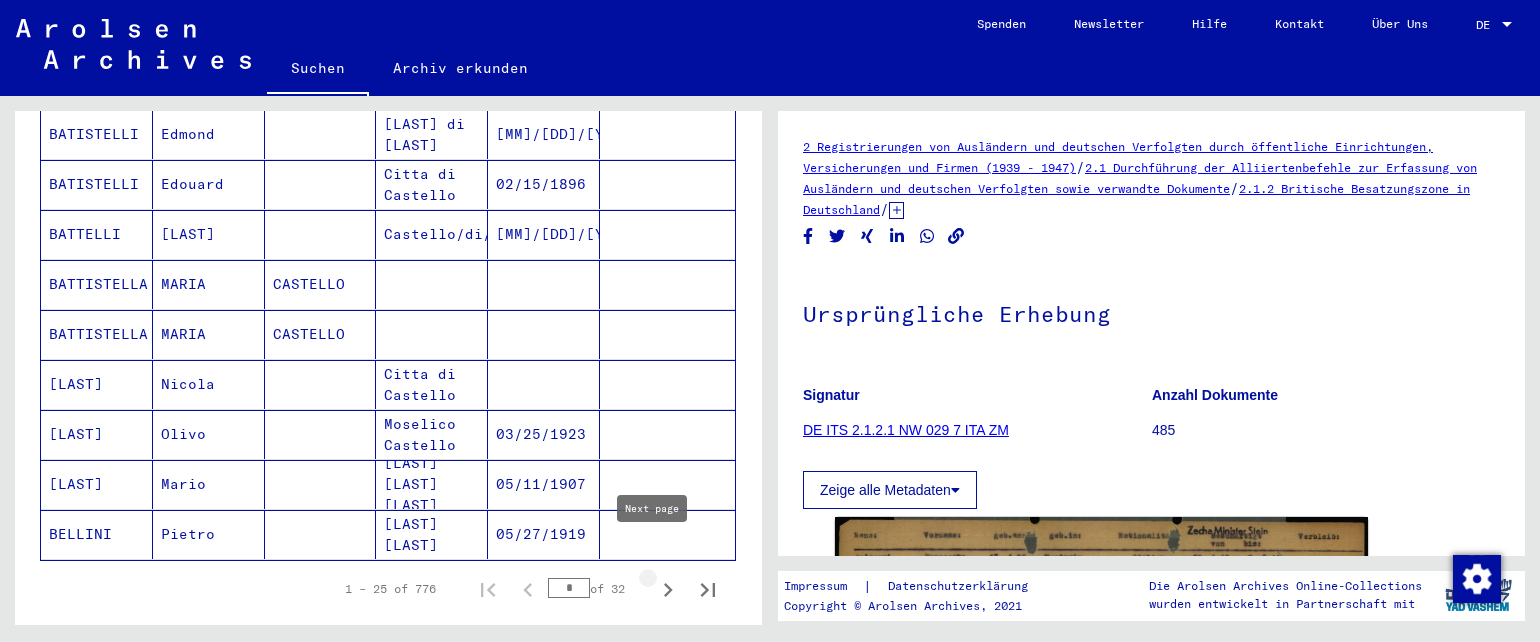 click 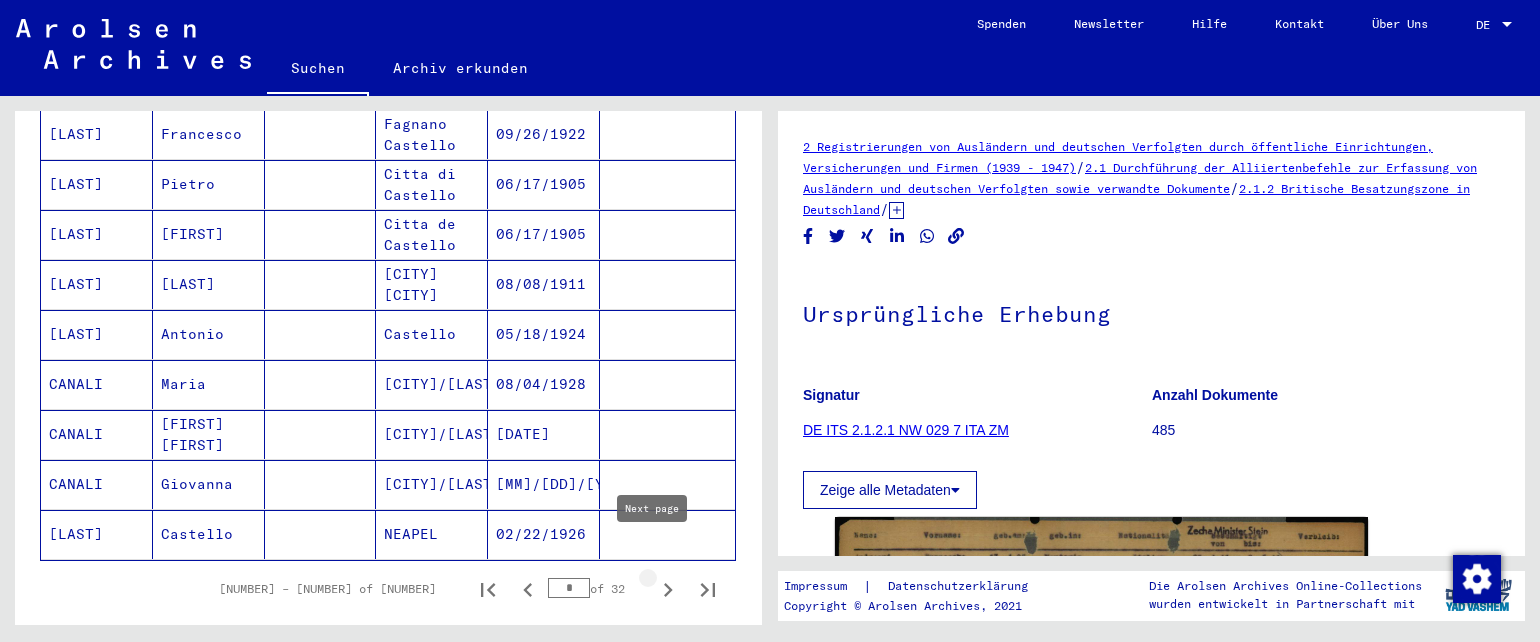 click 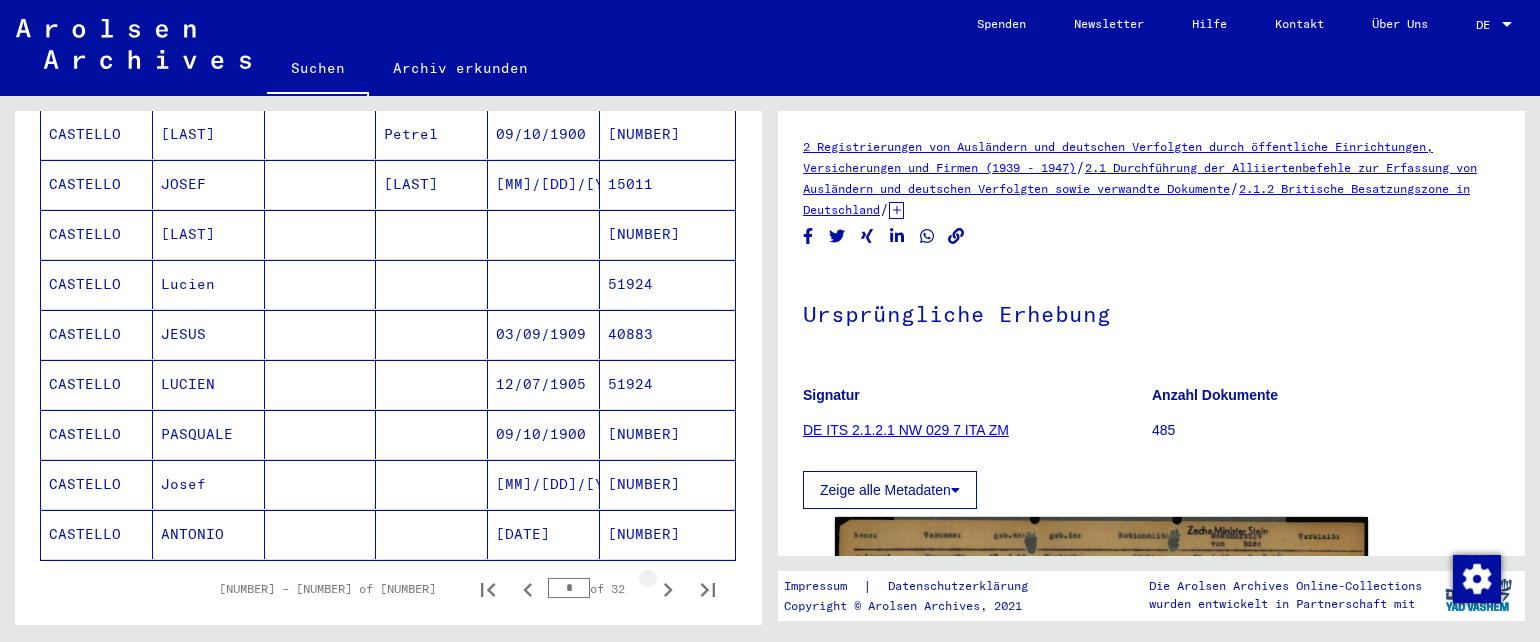 click 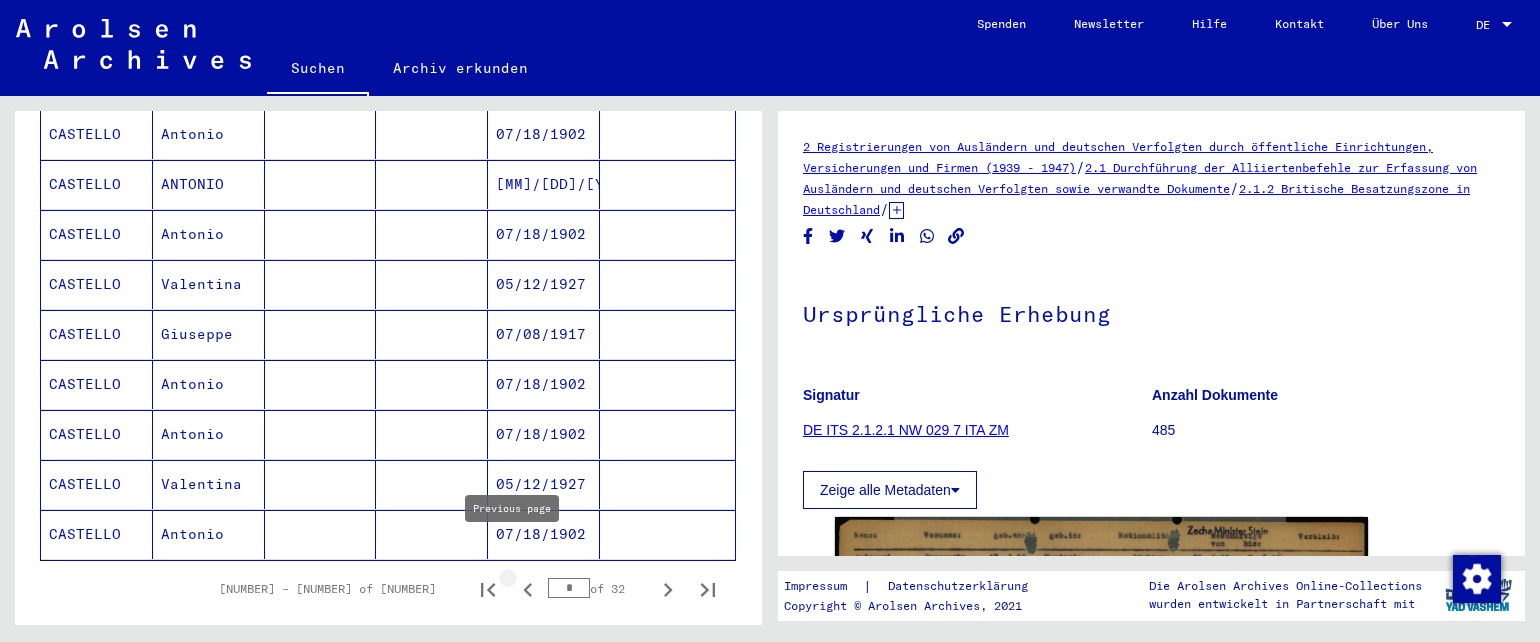 click 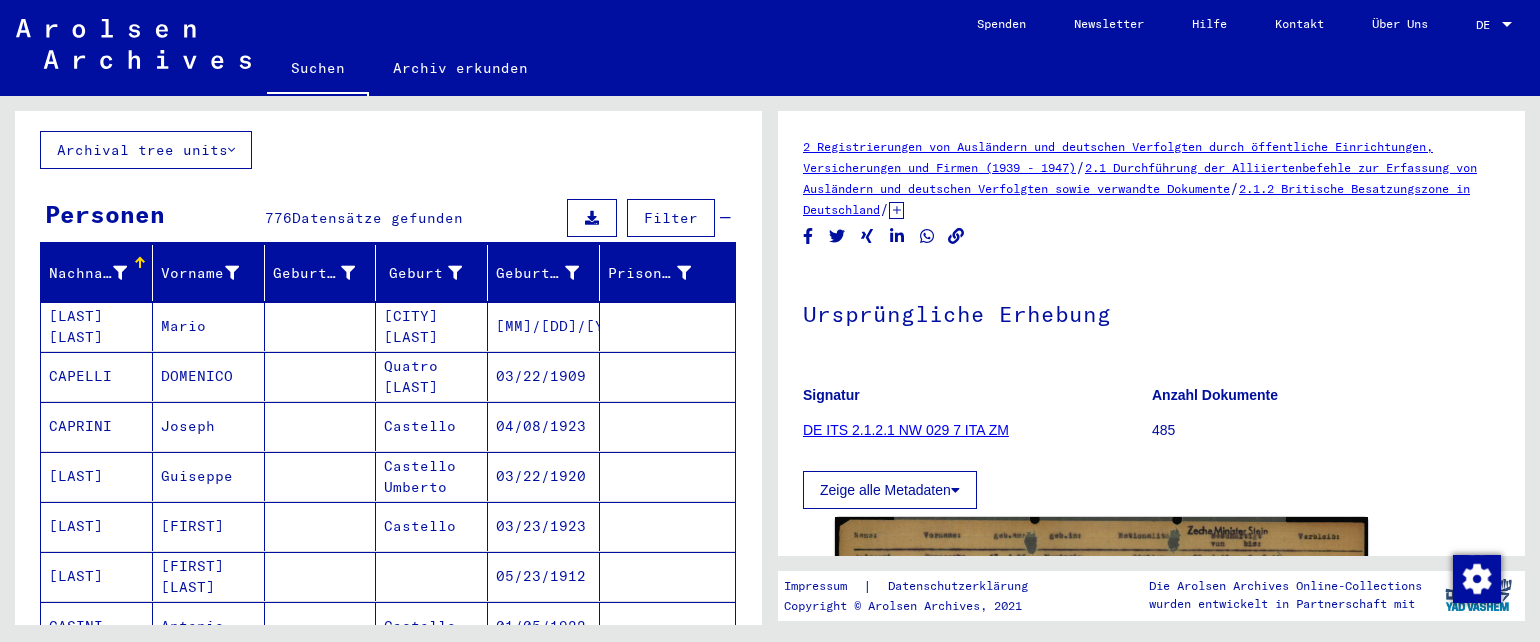 scroll, scrollTop: 116, scrollLeft: 0, axis: vertical 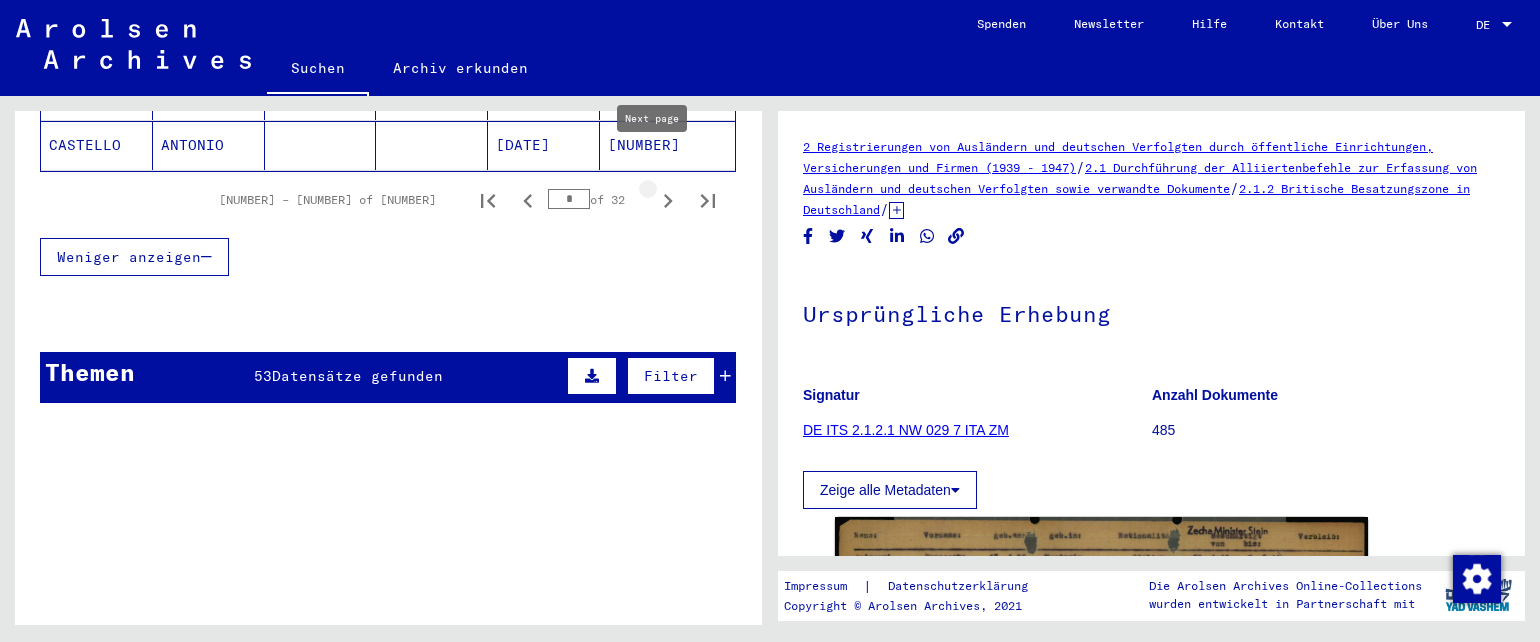 click 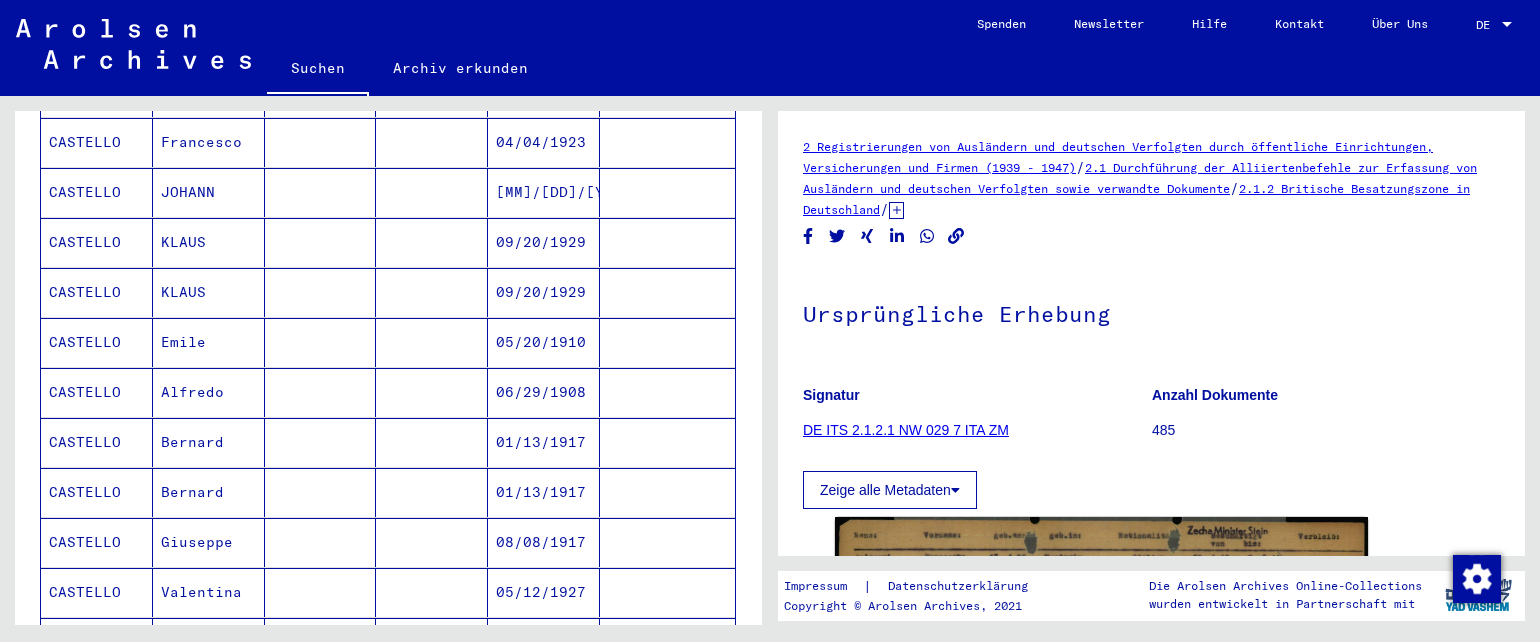 scroll, scrollTop: 1072, scrollLeft: 0, axis: vertical 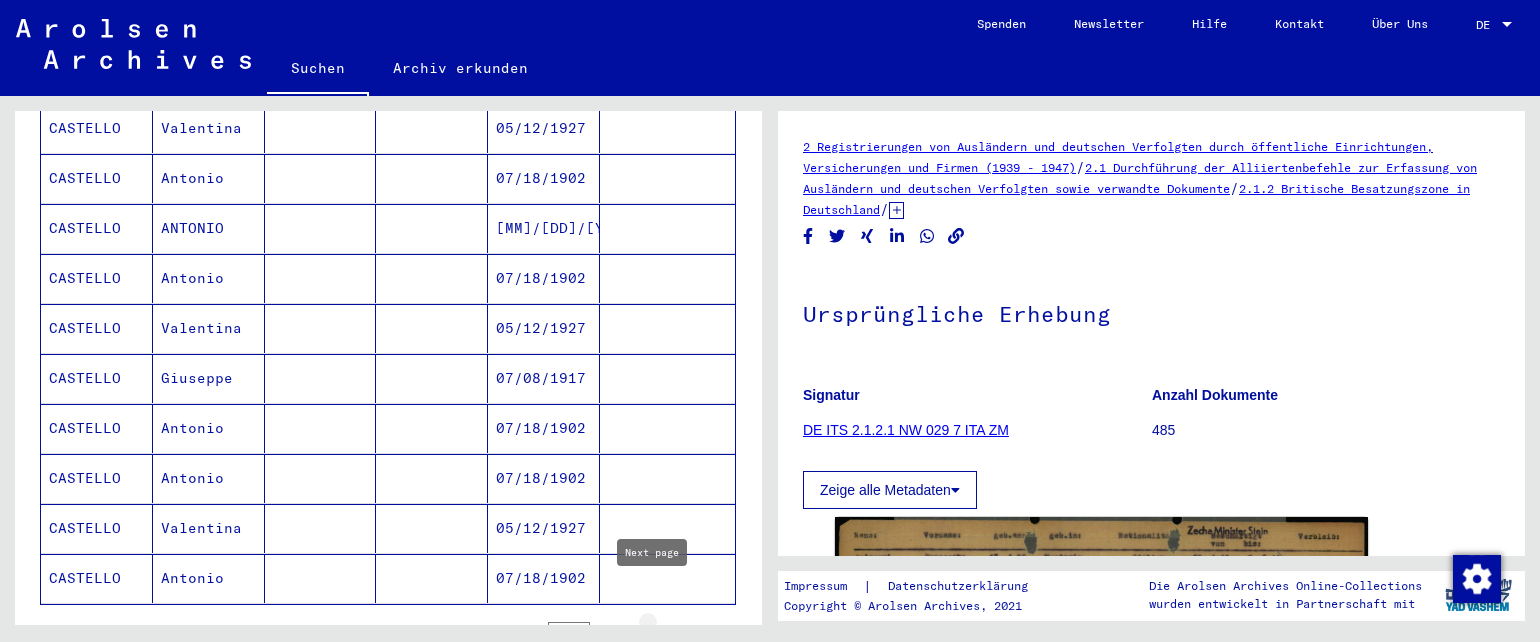 click 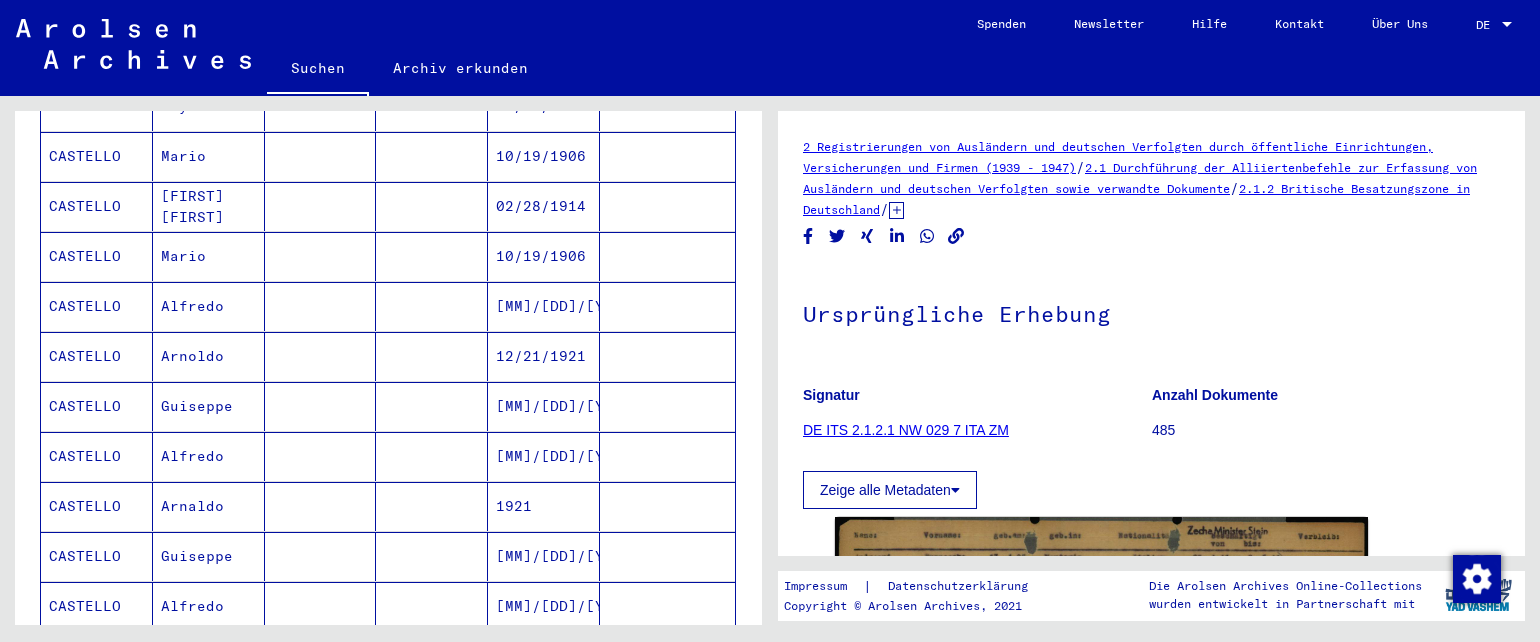 scroll, scrollTop: 804, scrollLeft: 0, axis: vertical 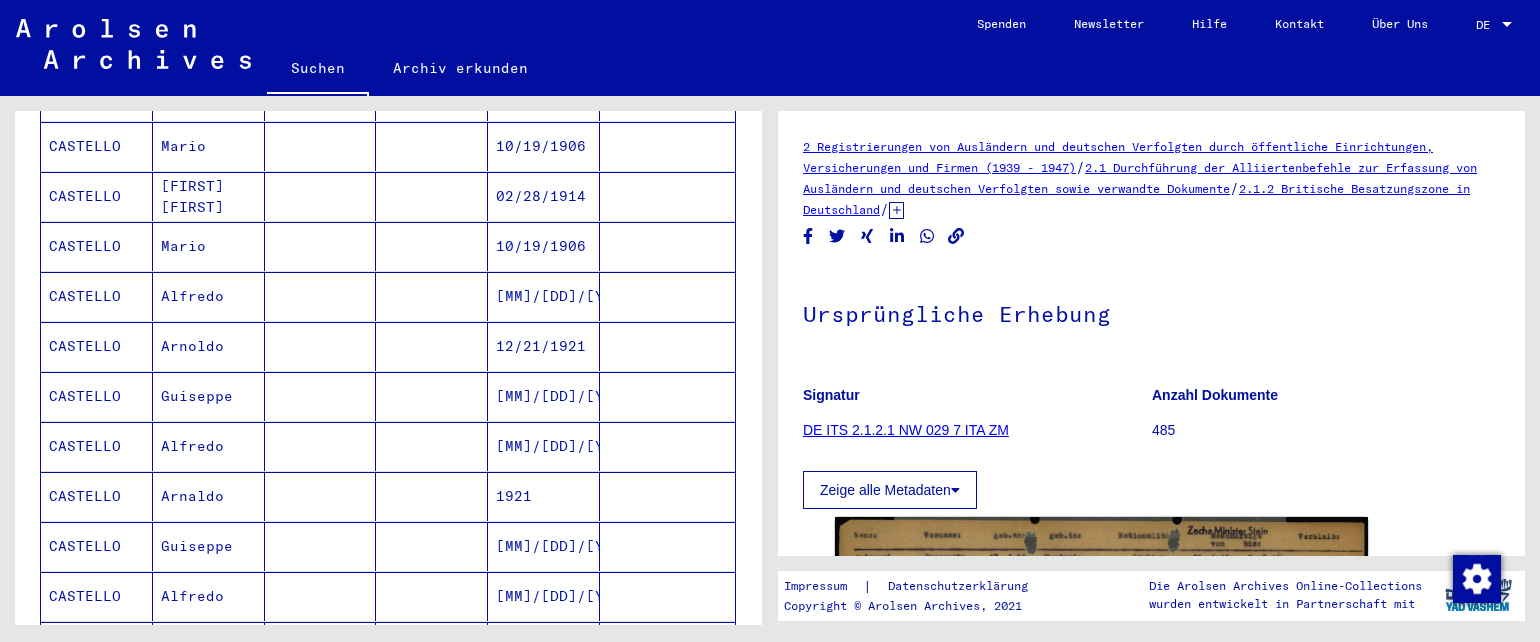 click at bounding box center (667, 446) 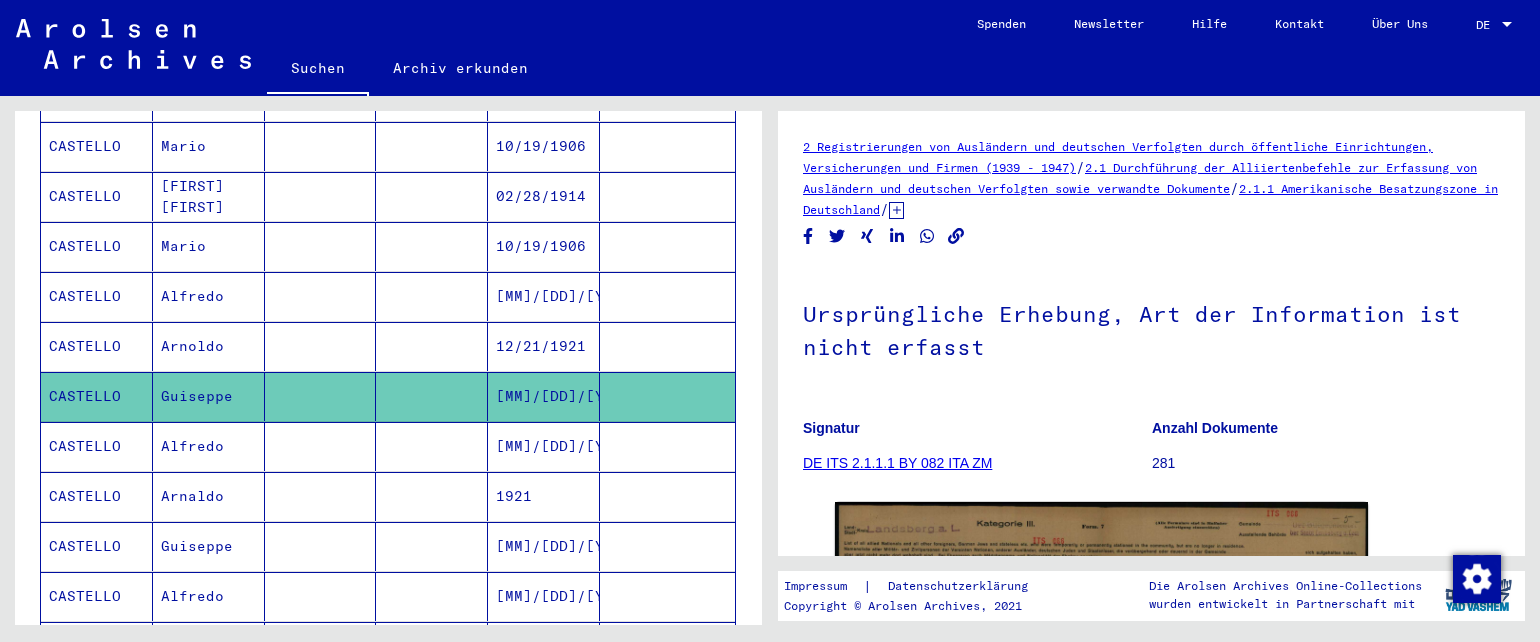 scroll, scrollTop: 0, scrollLeft: 0, axis: both 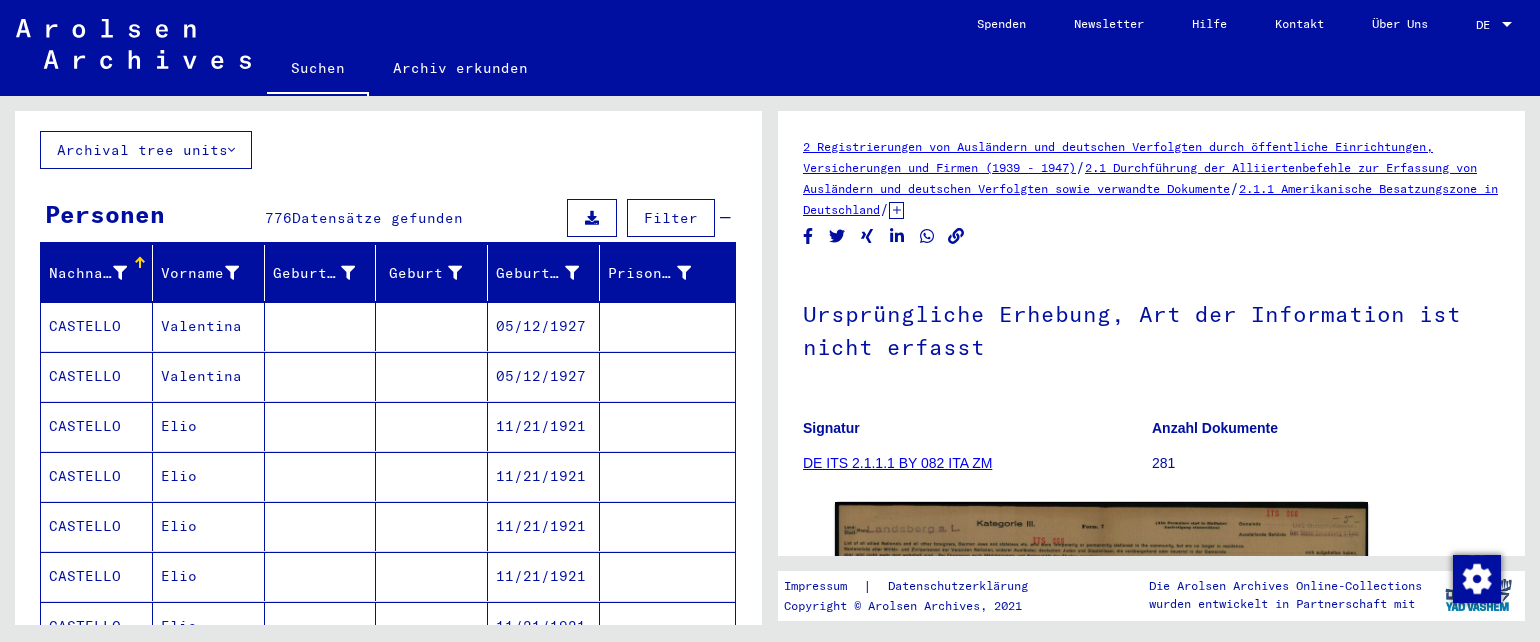 click on "2 Registrierungen von Ausländern und deutschen Verfolgten durch öffentliche Einrichtungen, Versicherungen und Firmen (1939 - 1947)    /   2.1 Durchführung der Alliiertenbefehle zur Erfassung von Ausländern und deutschen Verfolgten sowie verwandte Dokumente   /   2.1.1 Amerikanische Besatzungszone in Deutschland   /   2.1.1.1 Listen von Angehörigen der Vereinten Nationen, anderer Ausländer, deutscher Juden und Staatenloser, amerikanische Zone; Bayern, Hessen (1)   /   2.1.1.1 BY Unterlagen aus Bayern   /   2.1.1.1 BY 082 Dokumente aus dem Landkreis Landsberg   /   2.1.1.1 BY 082ITA Nationalität/Herkunft der aufgeführten Personen: Italienisch   /   2.1.1.1 BY 082ITA 0 Informationen verschiedener Art   /  Ursprüngliche Erhebung, Art der Information ist nicht erfasst   Signatur DE ITS 2.1.1.1 BY 082ITA ZM Anzahl Dokumente 281 DocID: [NUMBER] See comments created before January 2022 Impressum   |   Datenschutzerklärung Copyright © Arolsen Archives, 2021 Die Arolsen Archives Online-Collections" 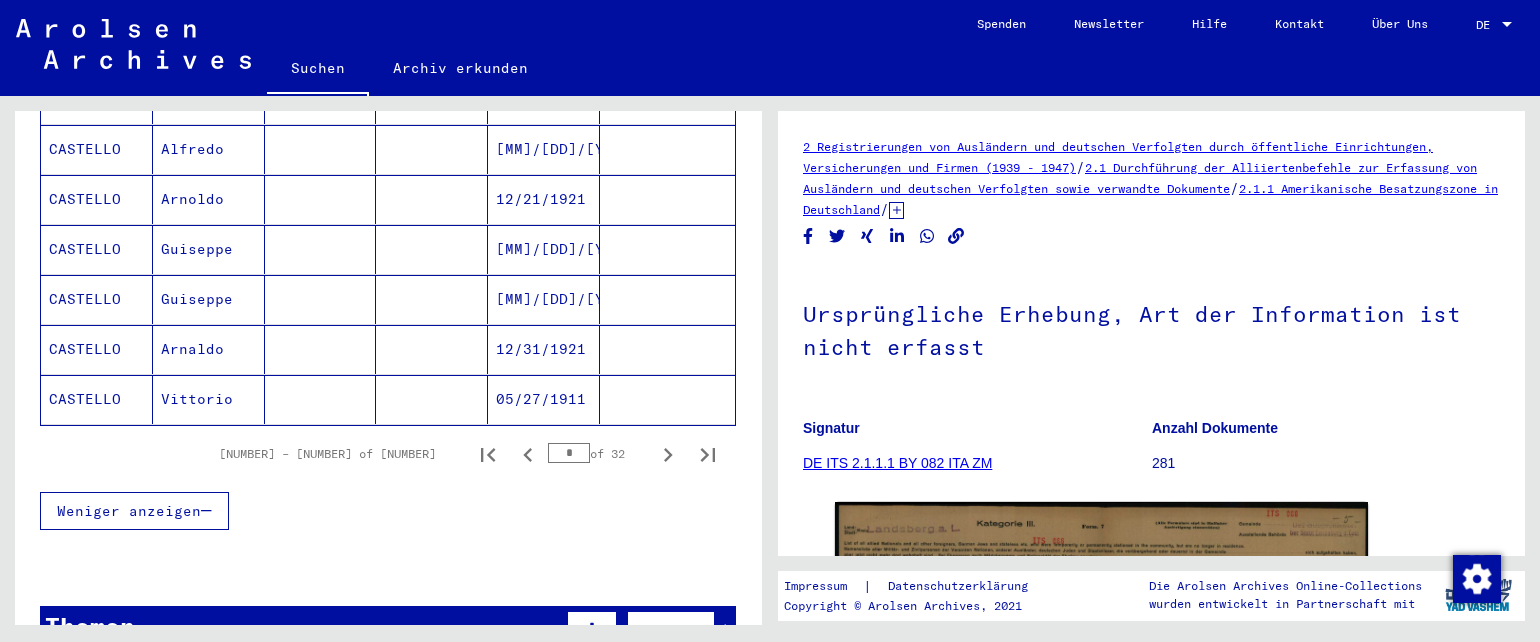 scroll, scrollTop: 1273, scrollLeft: 0, axis: vertical 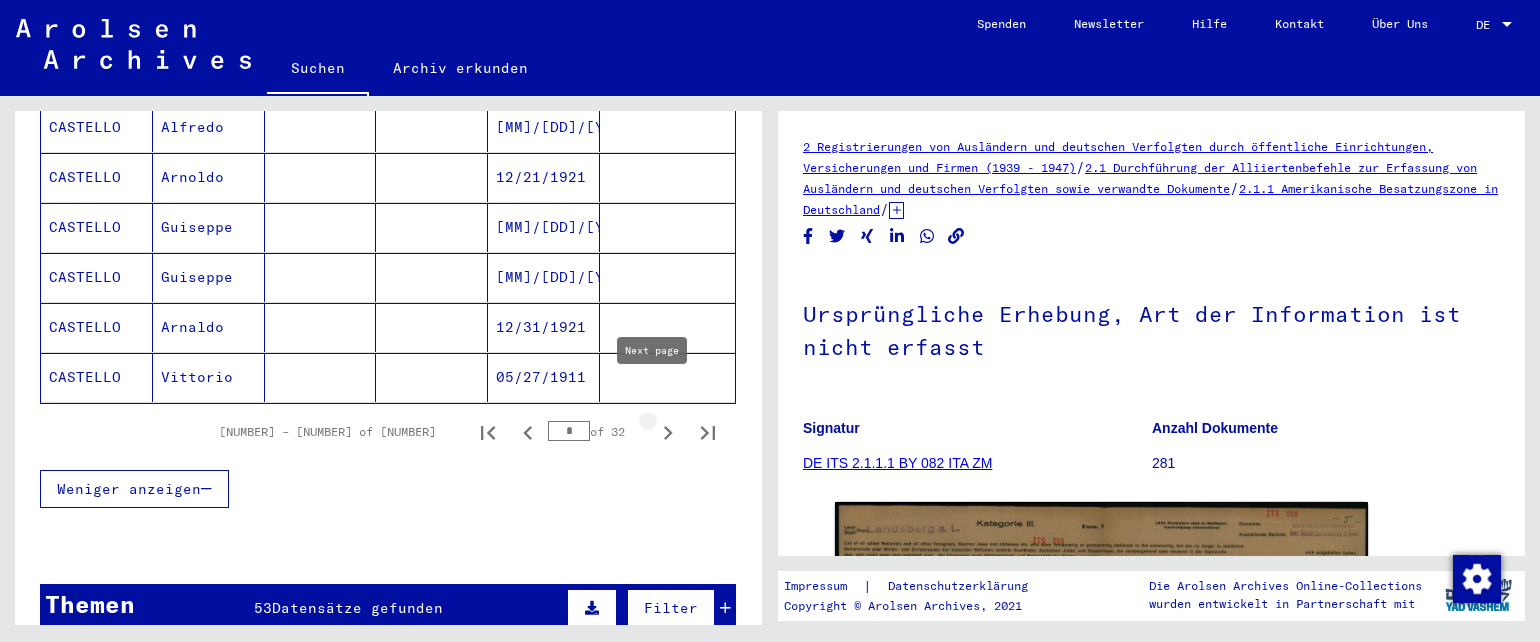 click 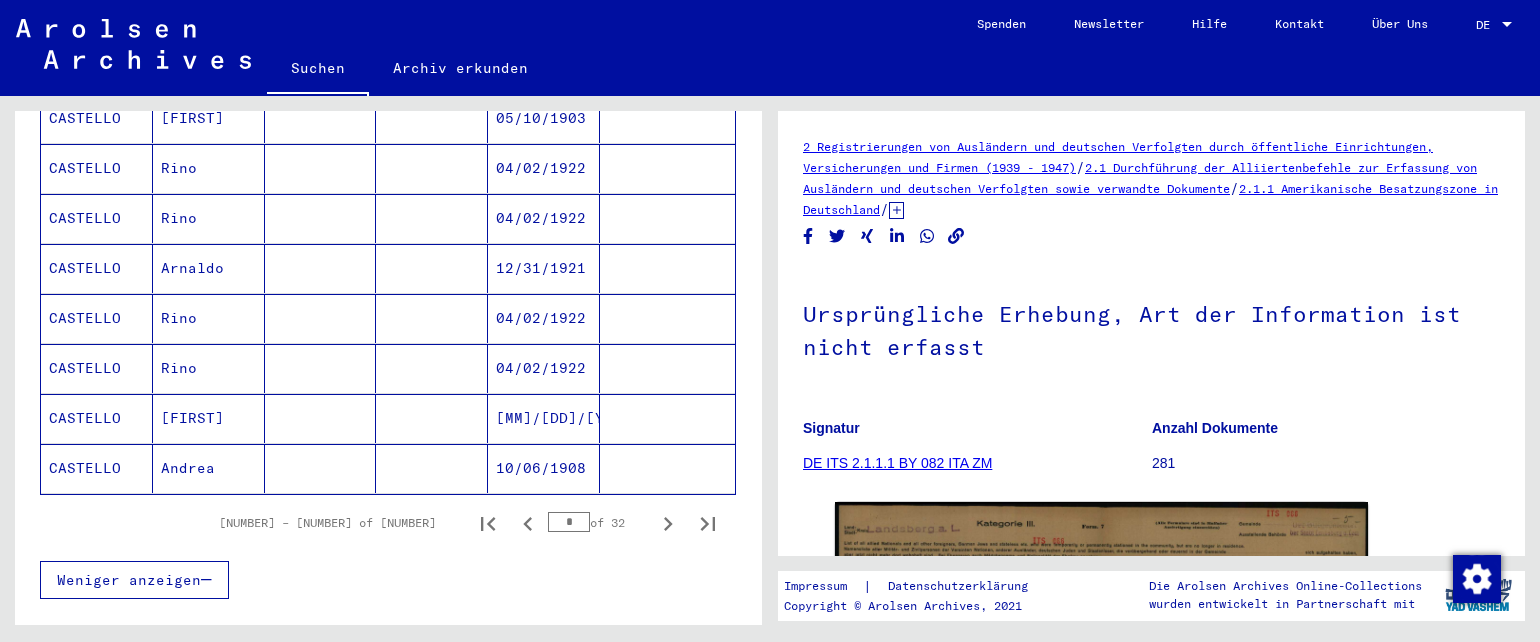 scroll, scrollTop: 1185, scrollLeft: 0, axis: vertical 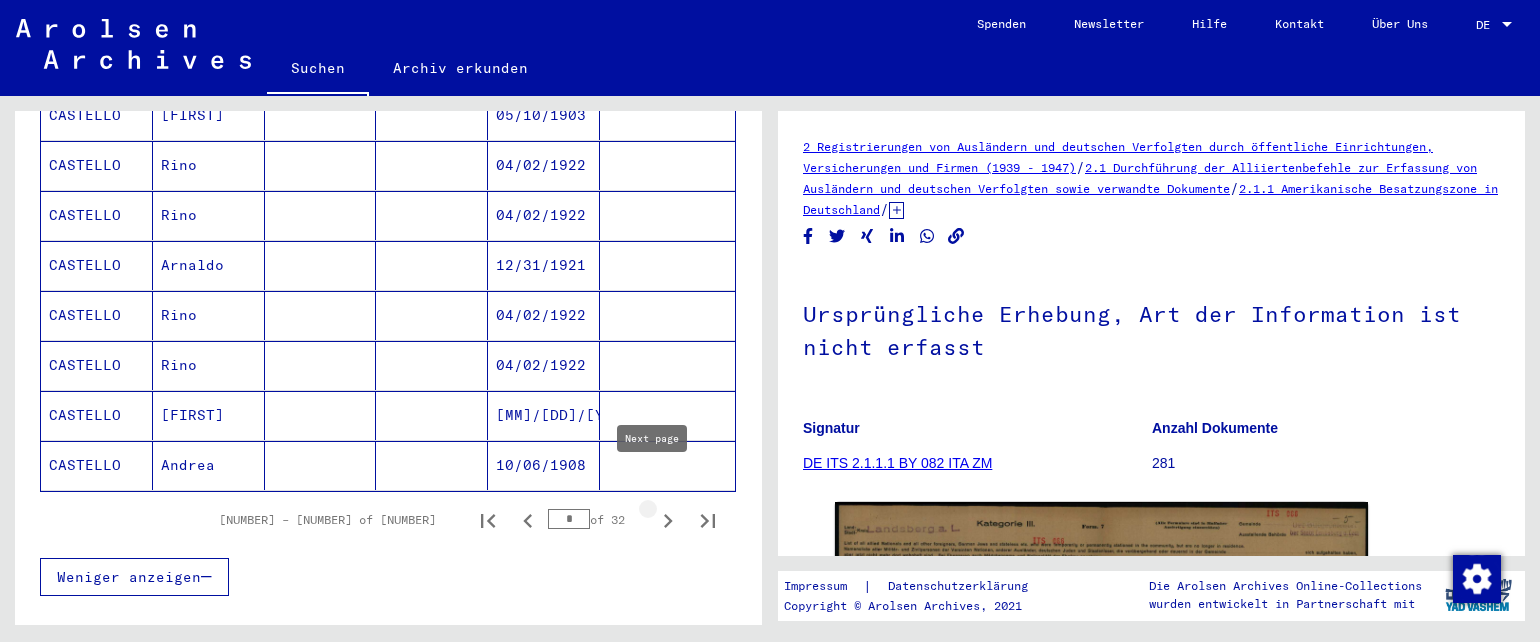 click 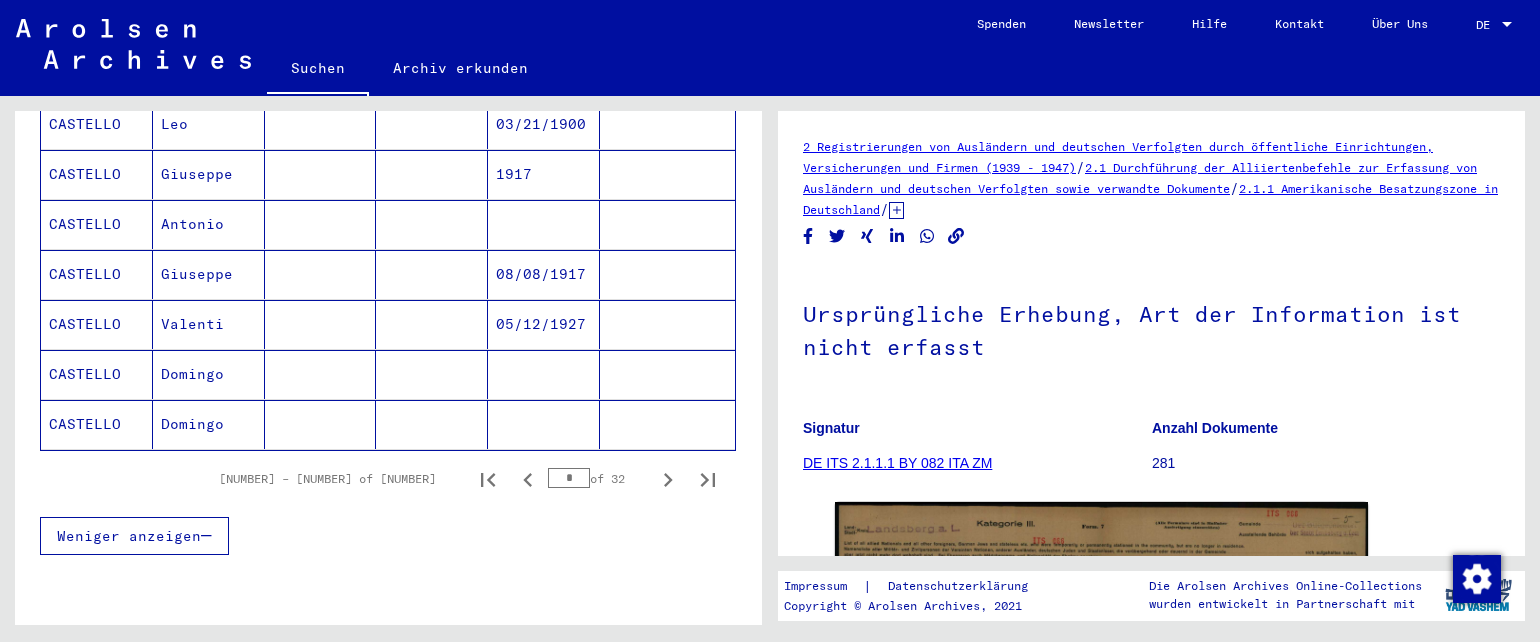 scroll, scrollTop: 1233, scrollLeft: 0, axis: vertical 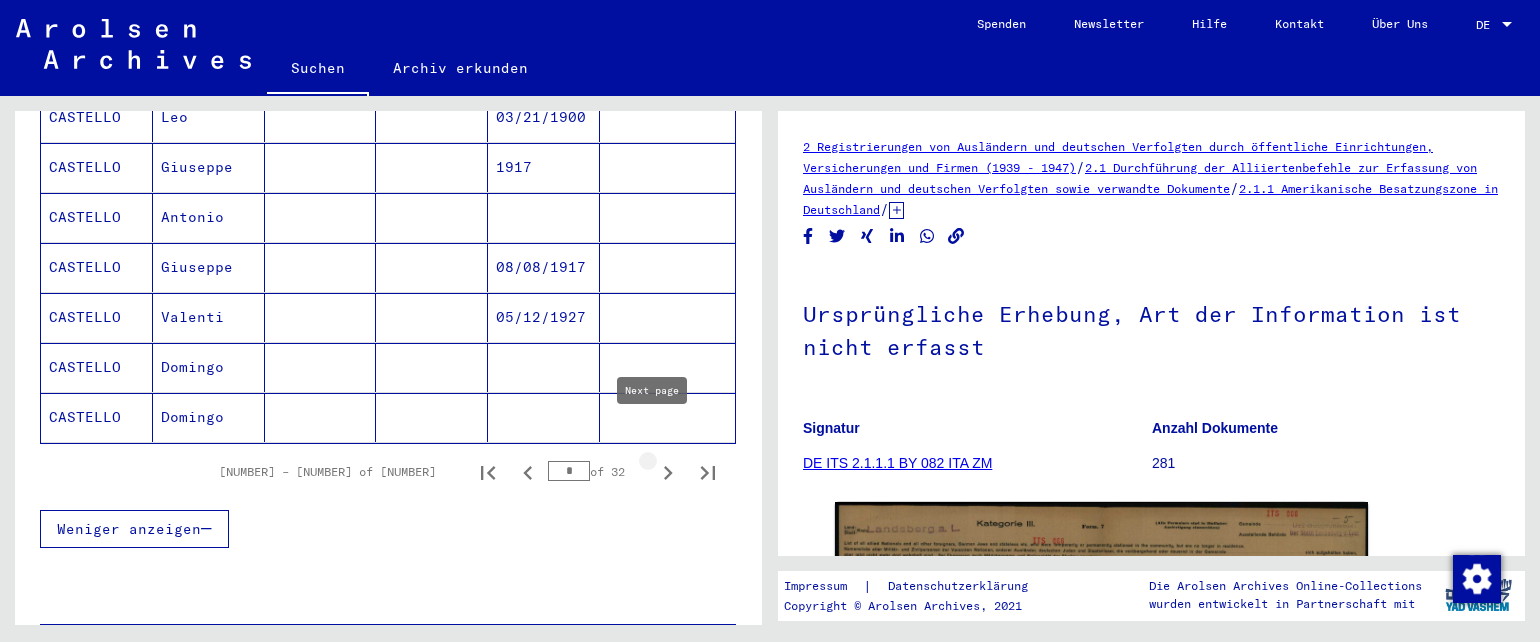 click 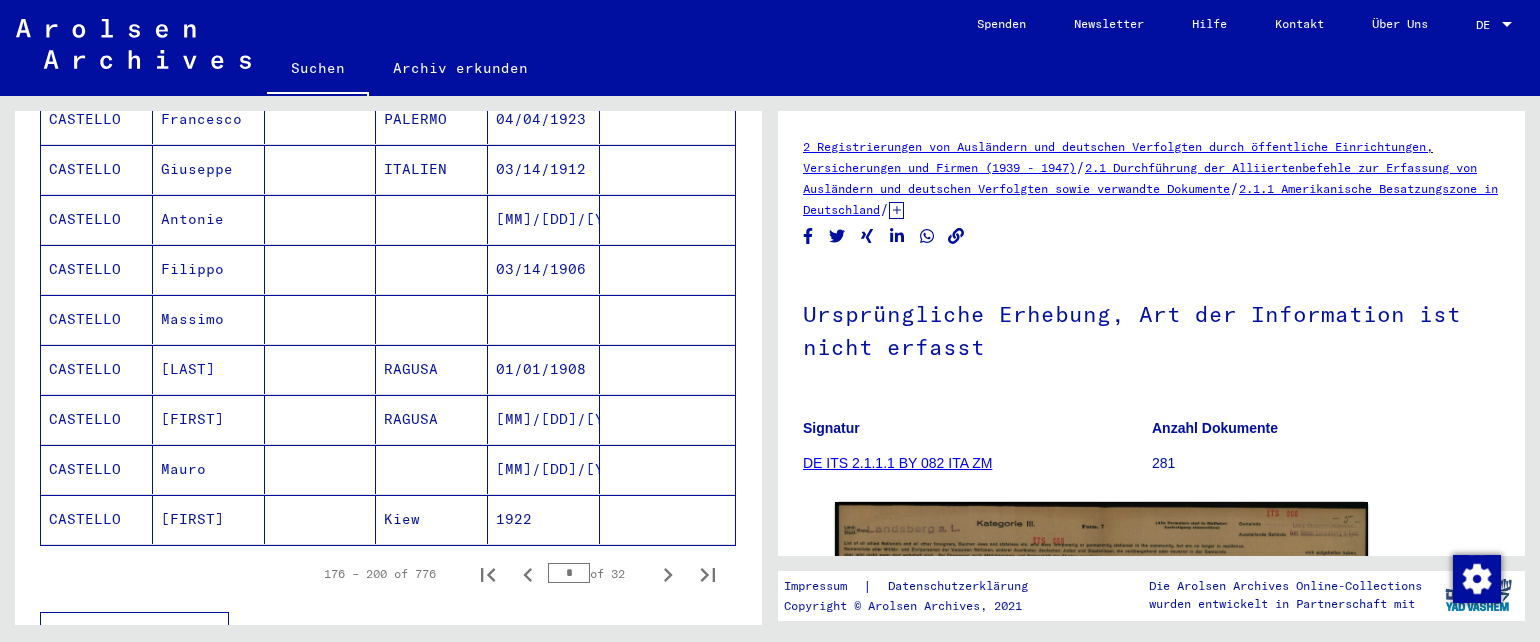scroll, scrollTop: 1188, scrollLeft: 0, axis: vertical 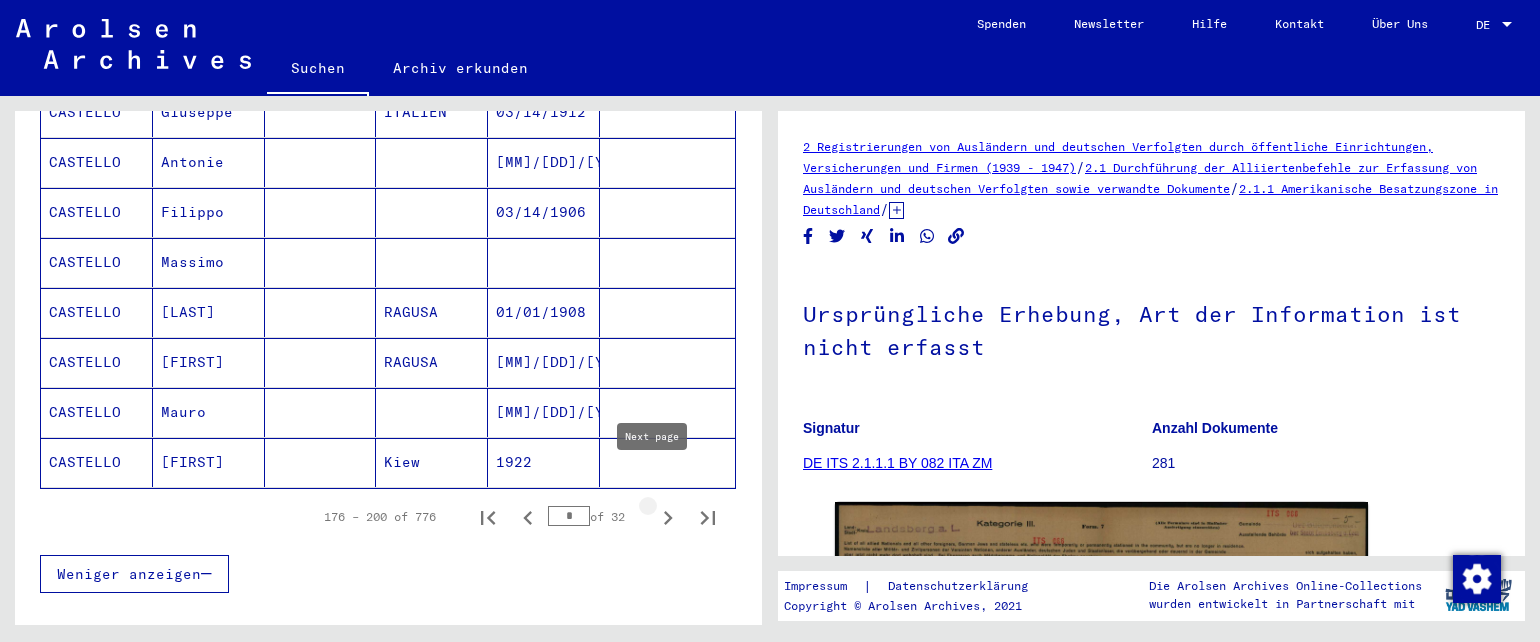 click 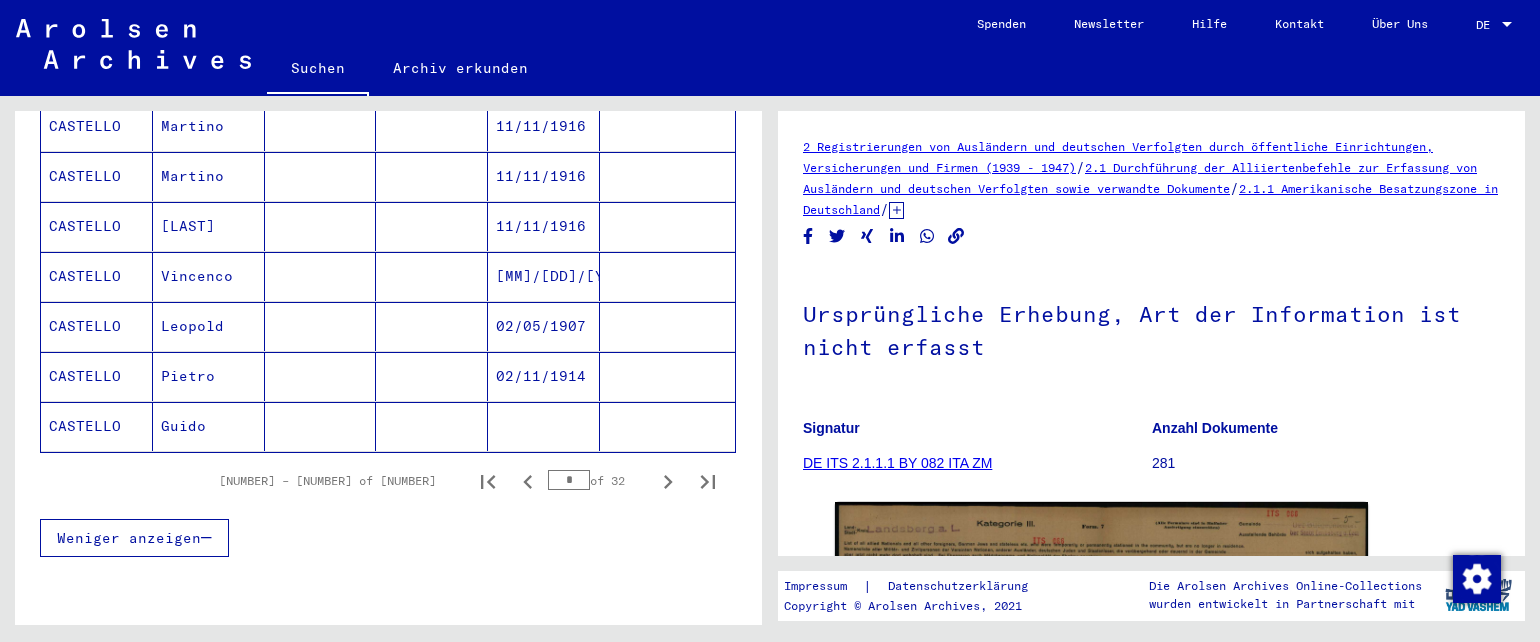 scroll, scrollTop: 1251, scrollLeft: 0, axis: vertical 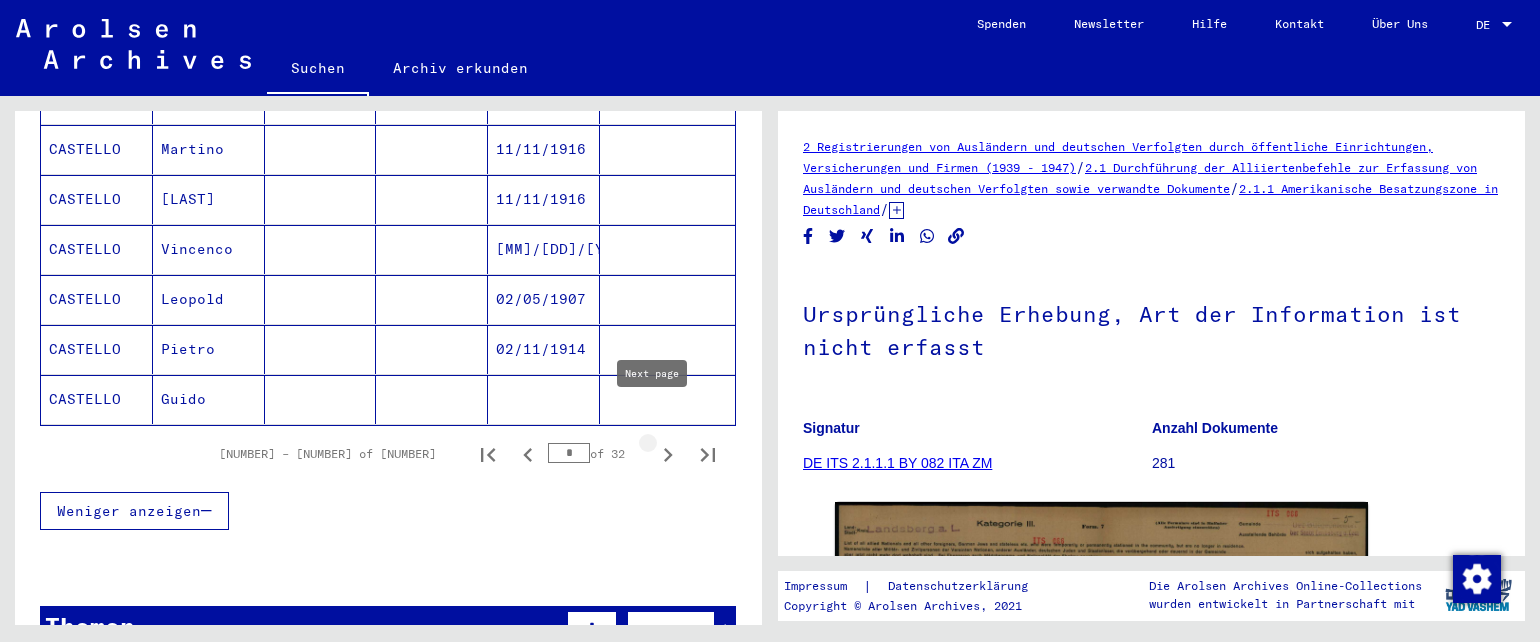 click 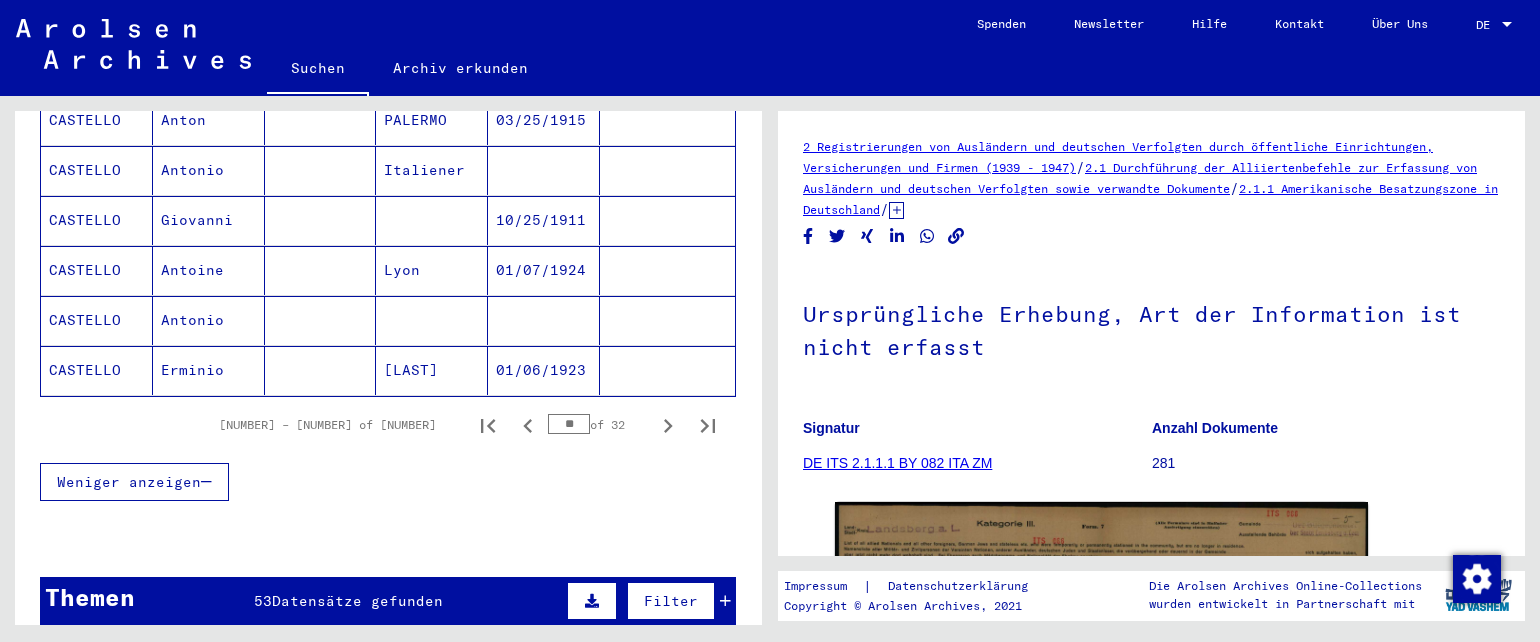 scroll, scrollTop: 1302, scrollLeft: 0, axis: vertical 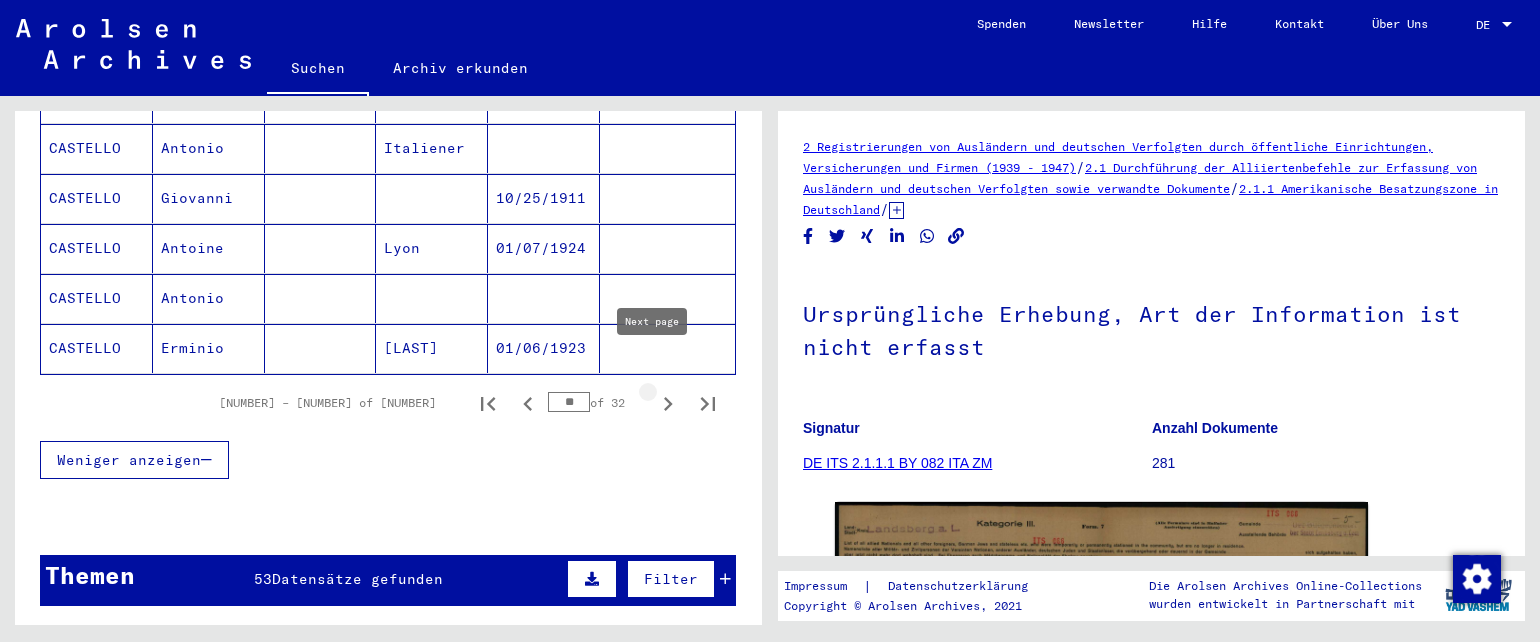 click 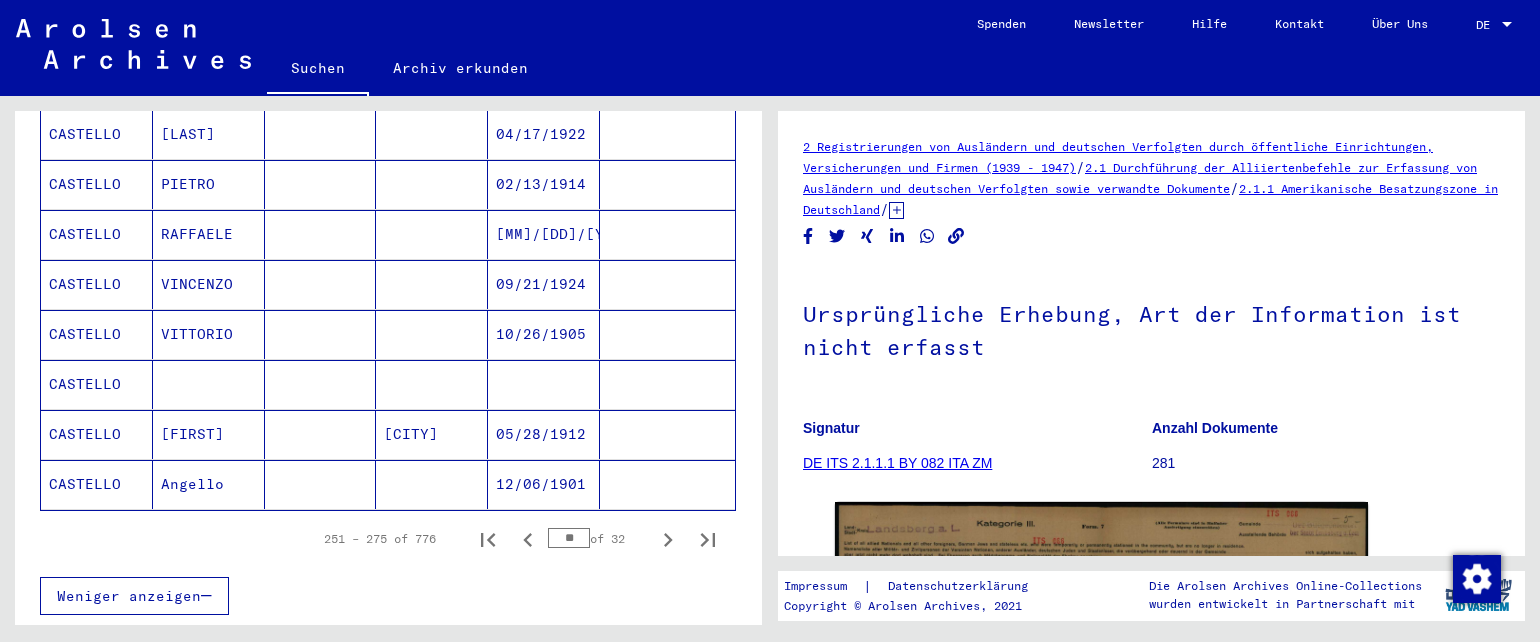 scroll, scrollTop: 1136, scrollLeft: 0, axis: vertical 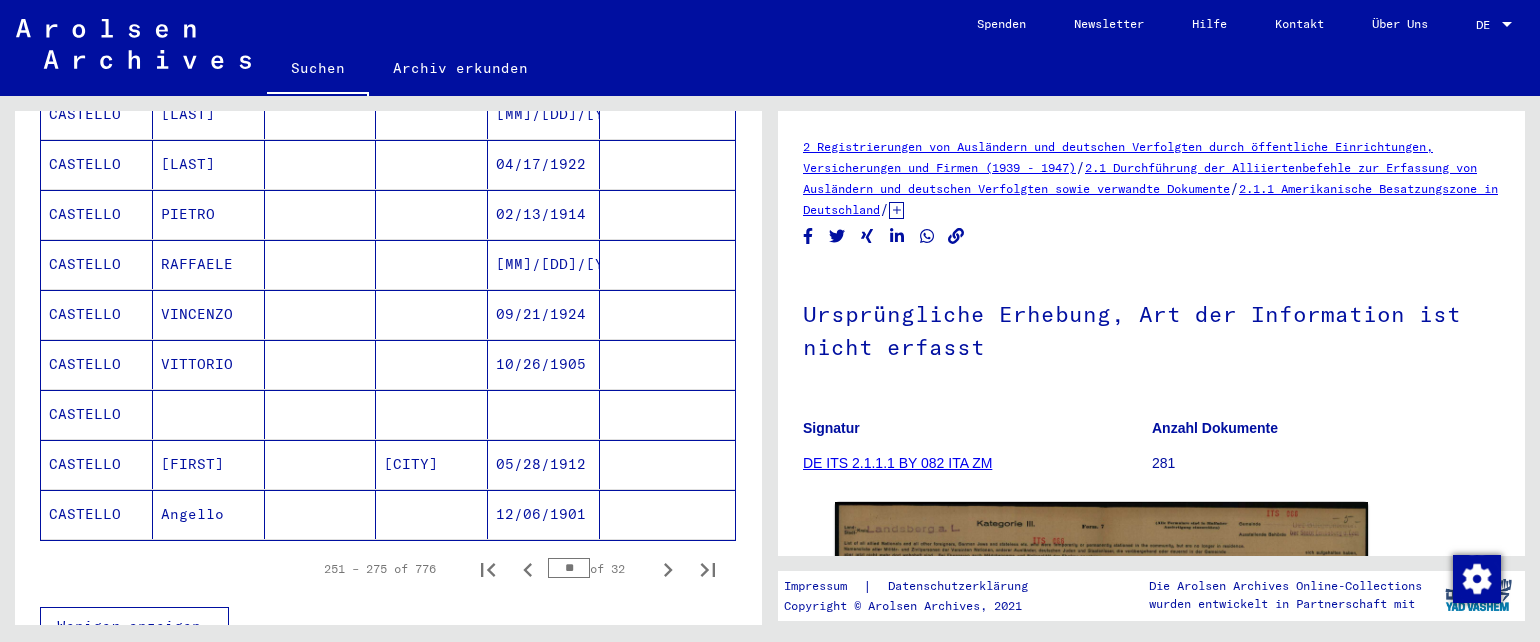 drag, startPoint x: 742, startPoint y: 404, endPoint x: 734, endPoint y: 351, distance: 53.600372 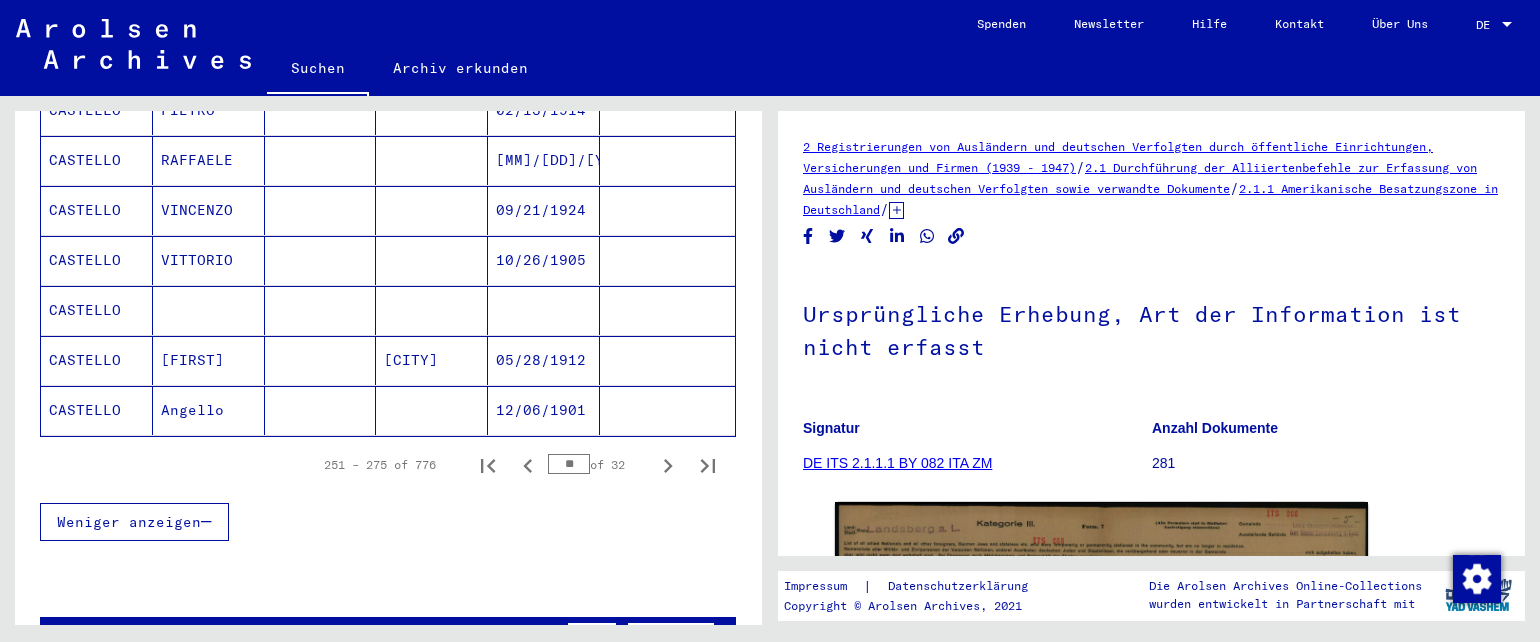 scroll, scrollTop: 1255, scrollLeft: 0, axis: vertical 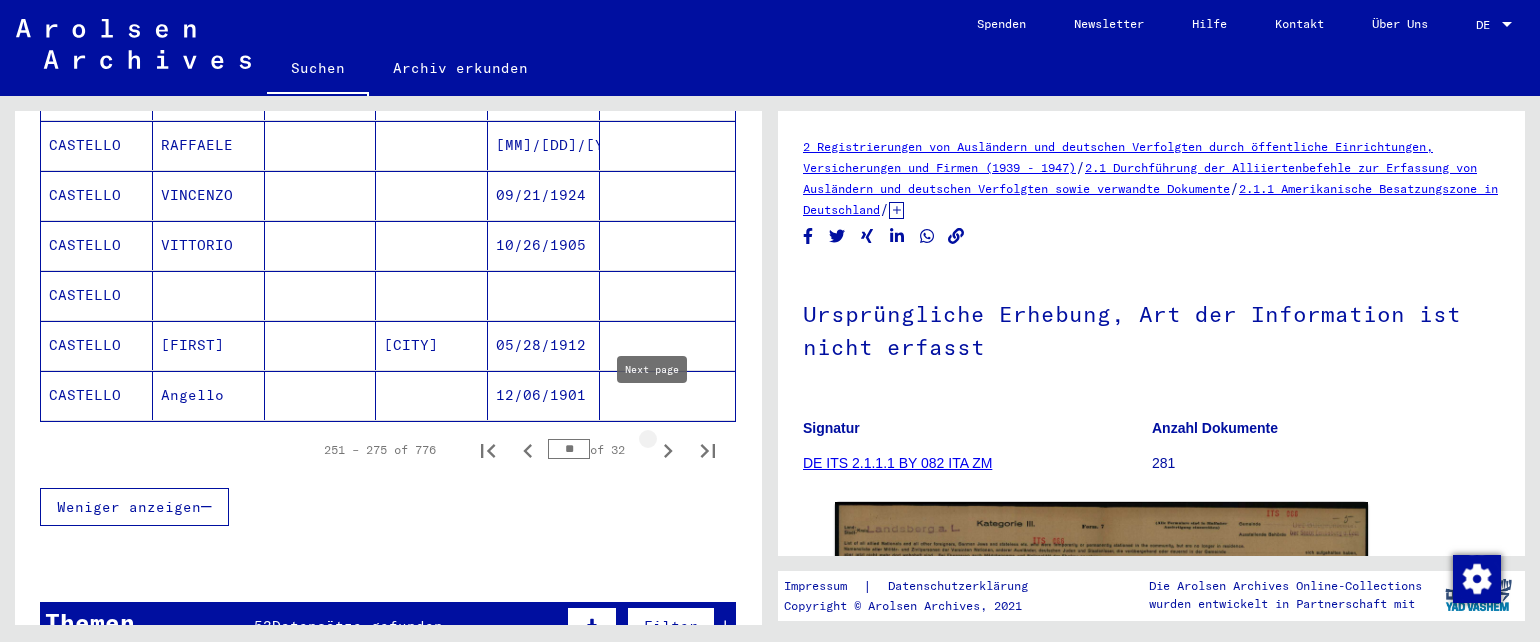 click 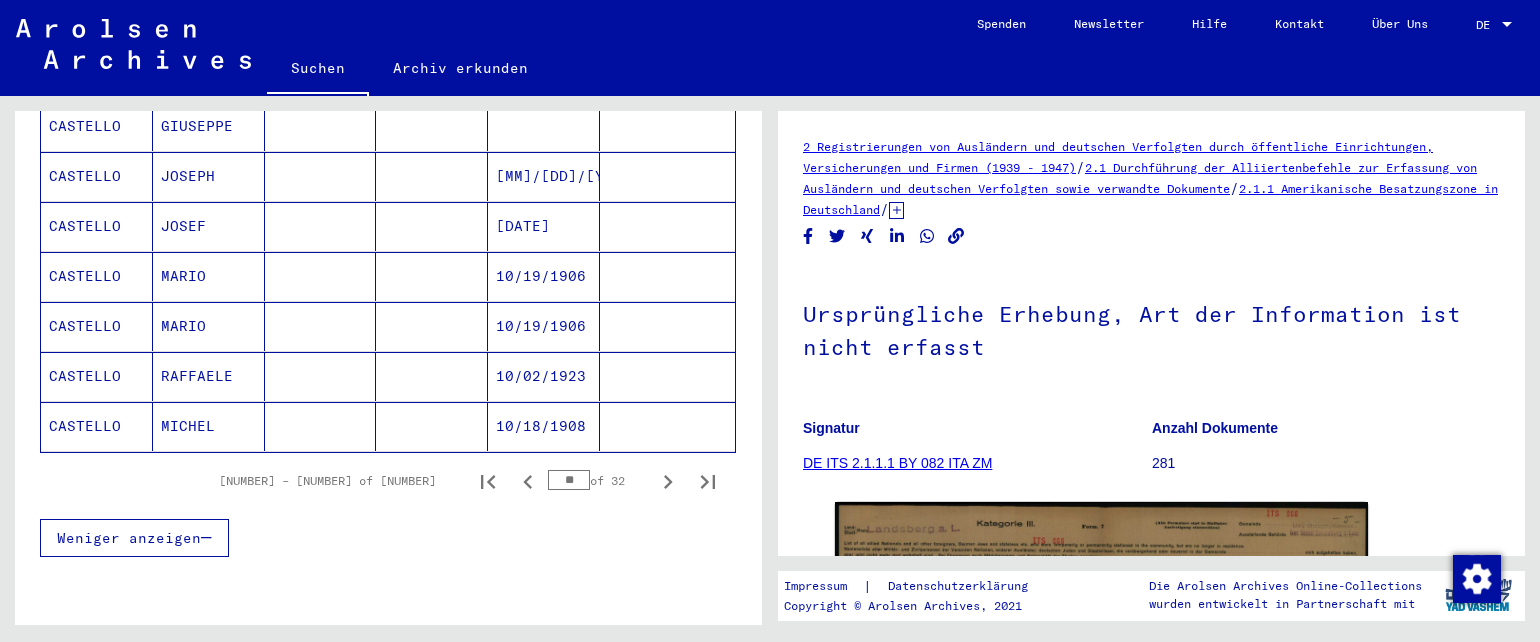 scroll, scrollTop: 1232, scrollLeft: 0, axis: vertical 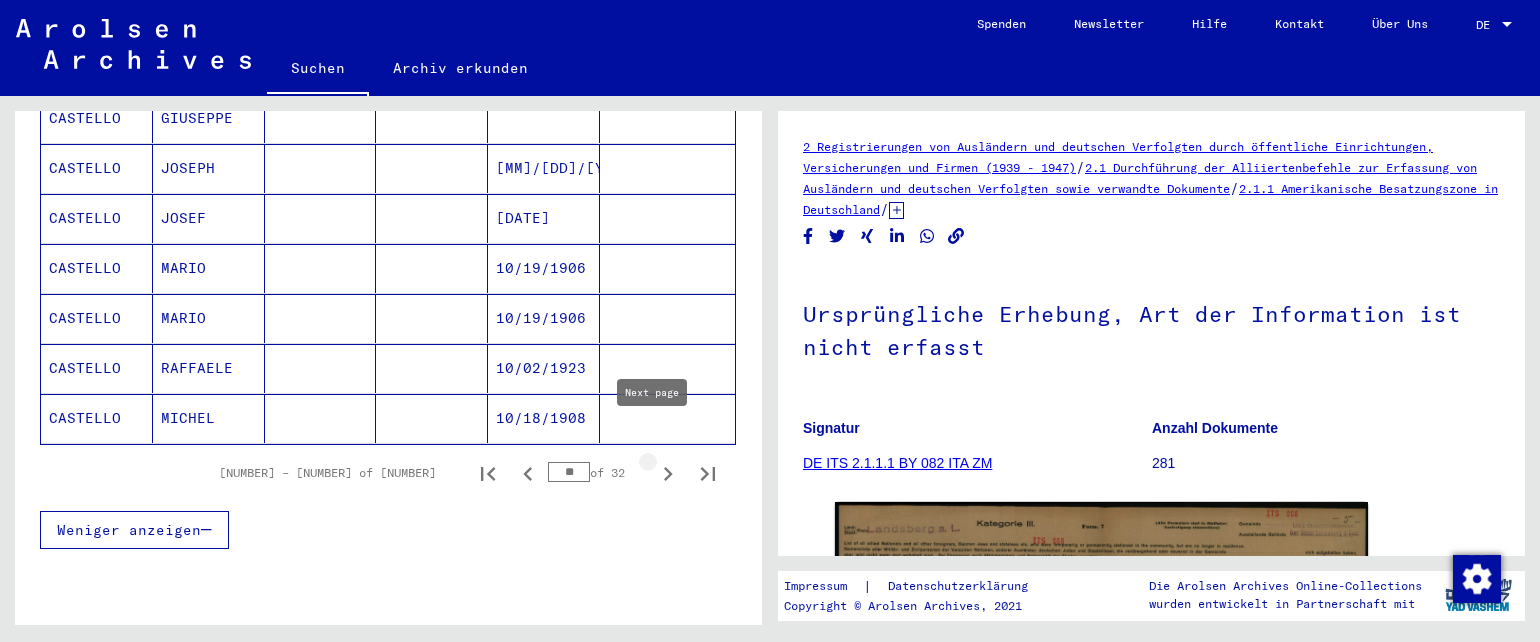 click 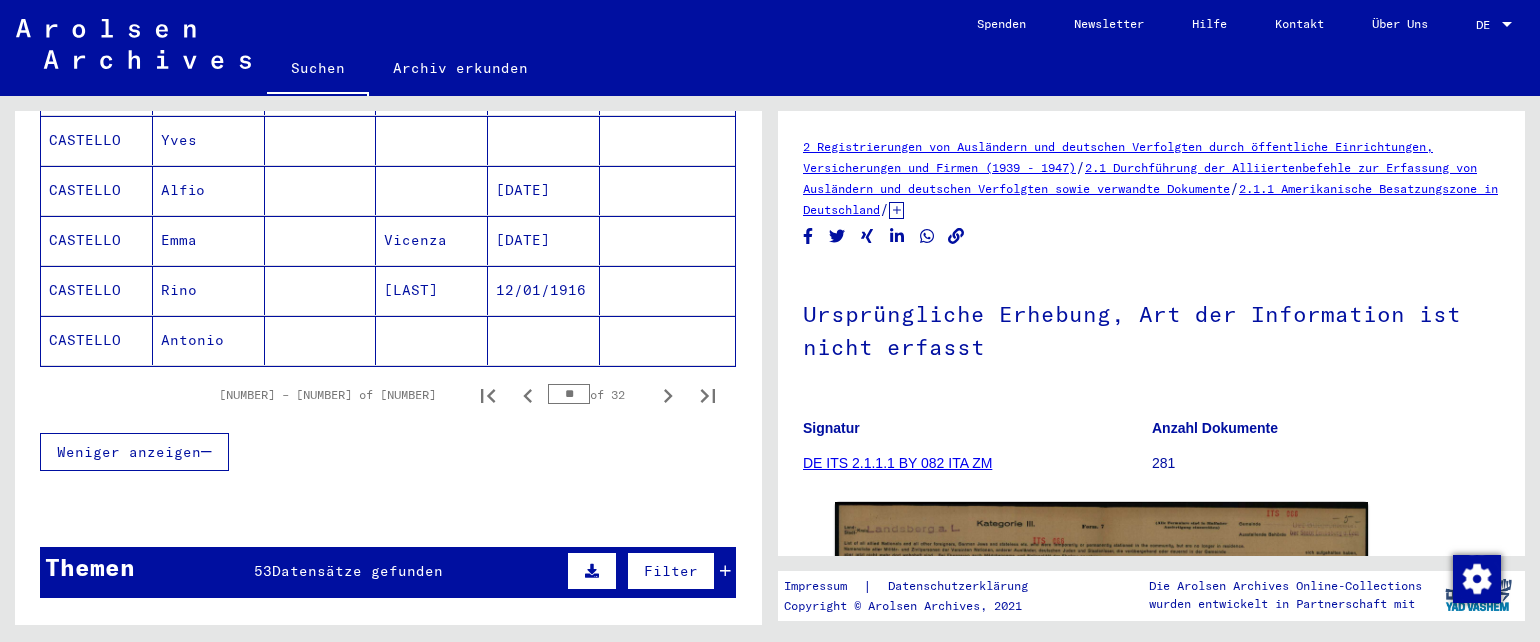 scroll, scrollTop: 1313, scrollLeft: 0, axis: vertical 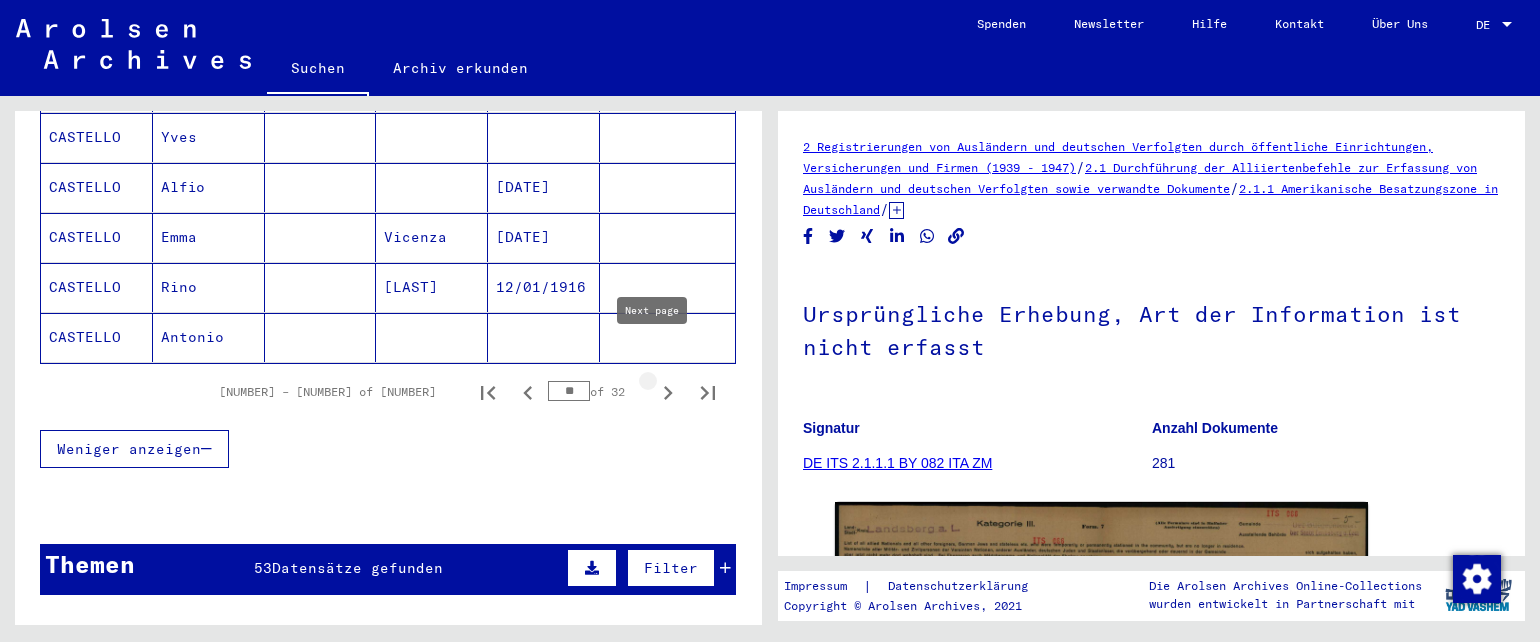 click 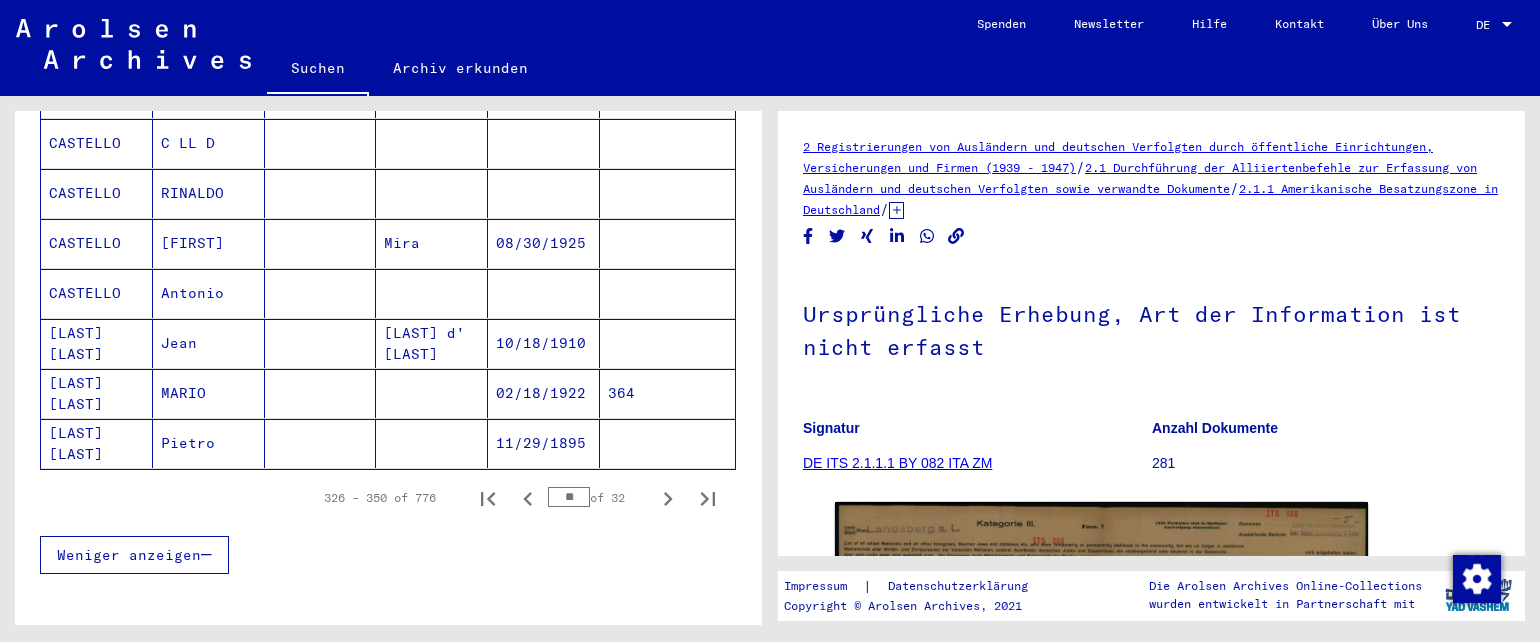 scroll, scrollTop: 1222, scrollLeft: 0, axis: vertical 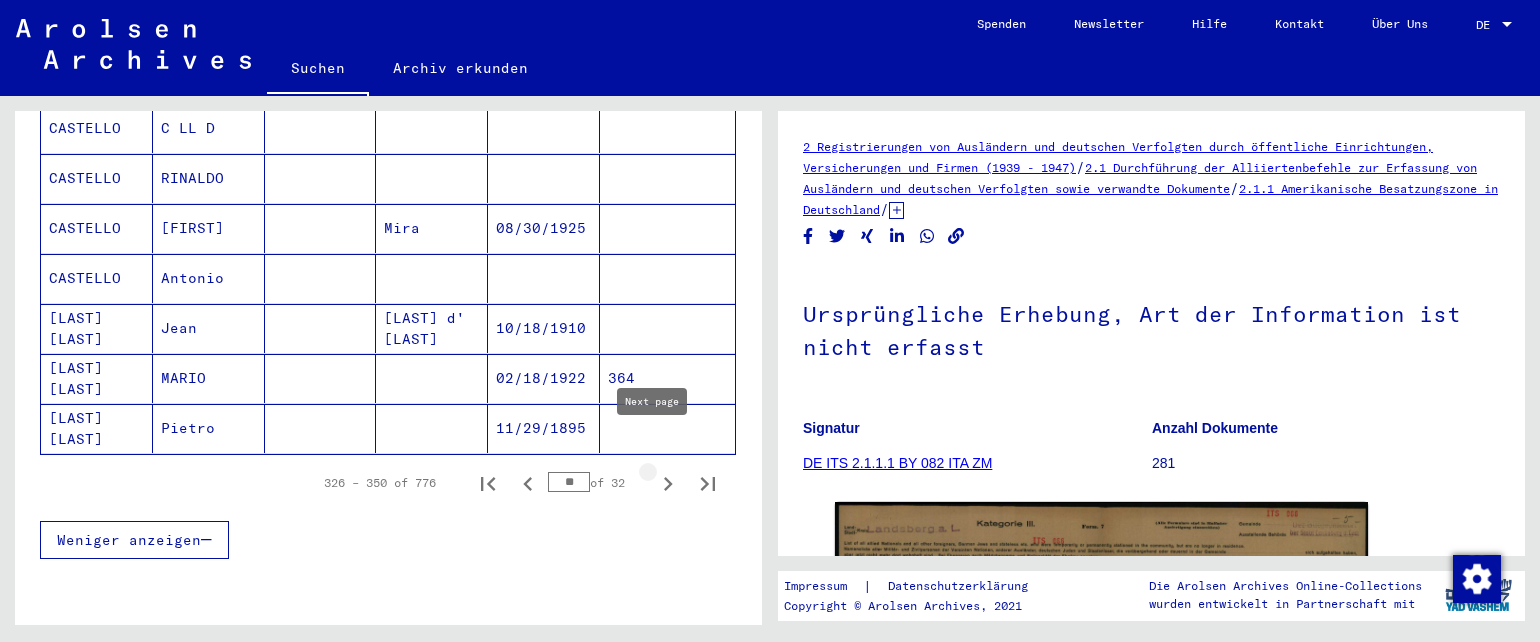 click 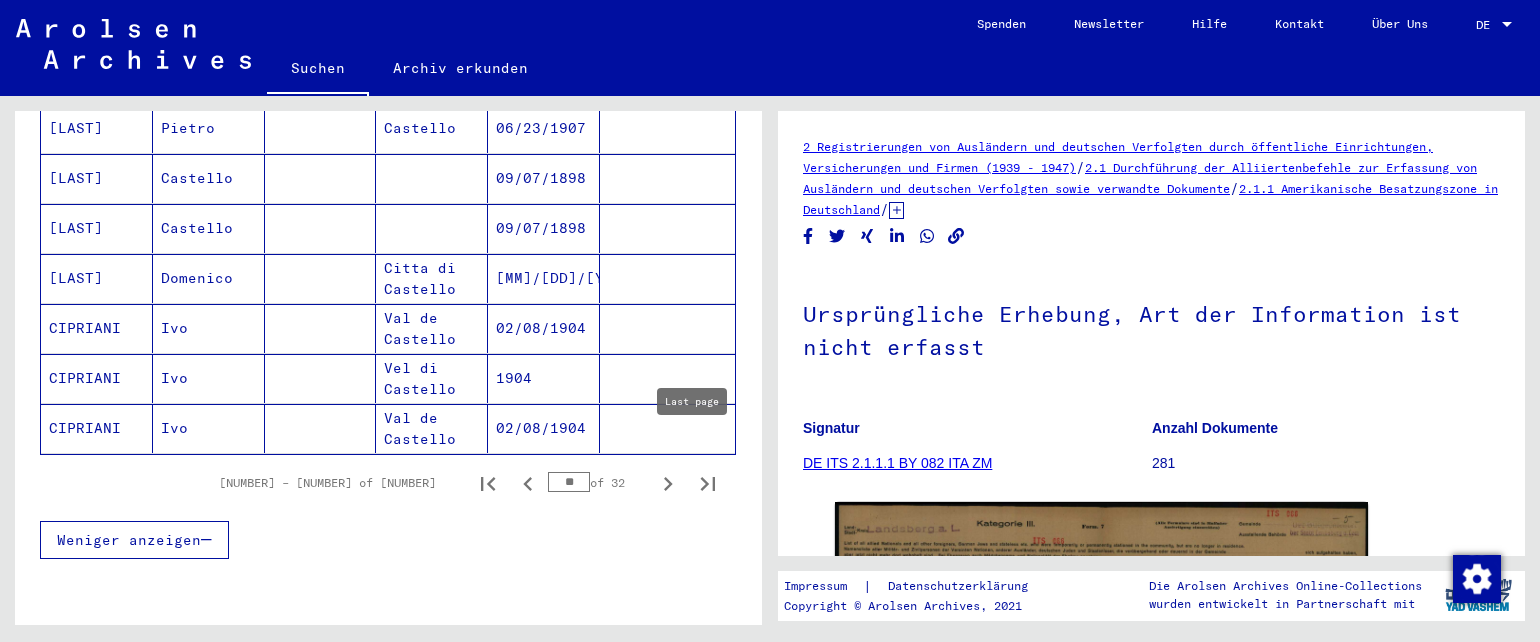 click on "Ursprüngliche Erhebung, Art der Information ist nicht erfasst" 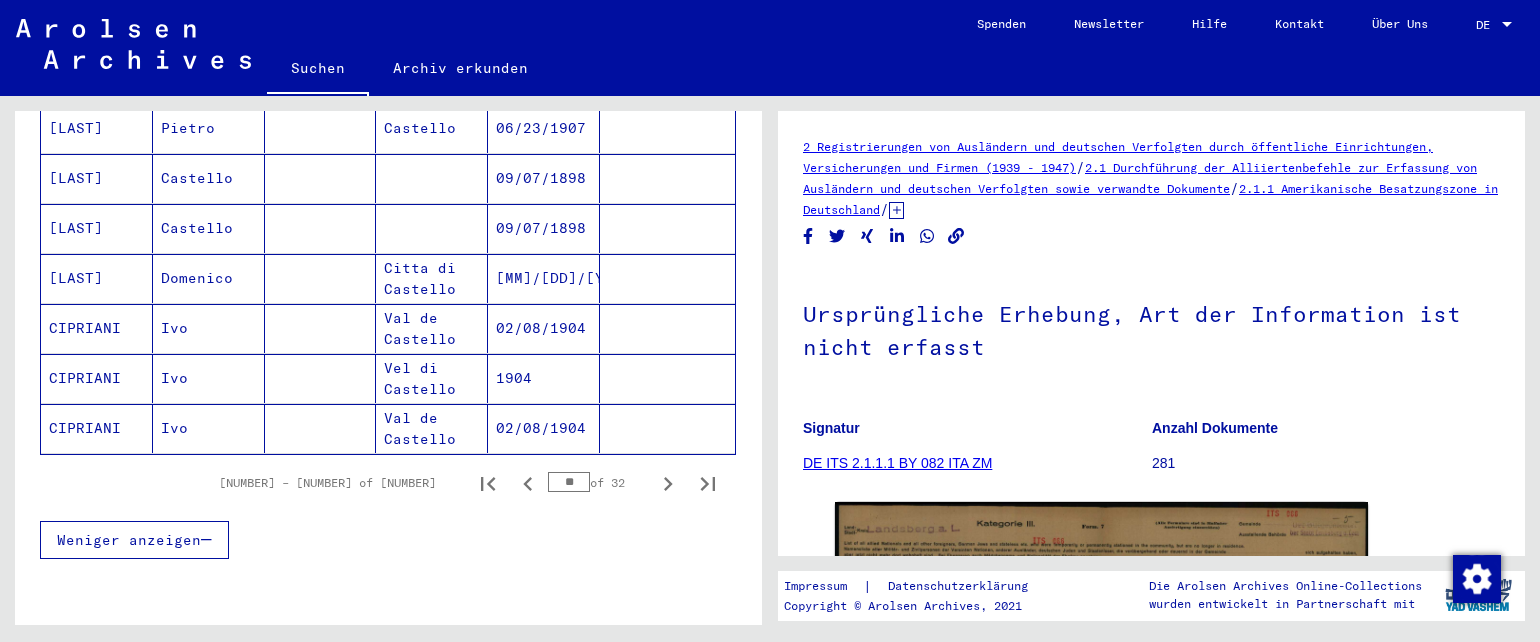 click on "Nach Themen oder Namen suchen ******** close  Suche     Archival tree units  Personen [NUMBER]  Datensätze gefunden  Filter   Nachname   Vorname   Geburtsname   Geburt‏   Geburtsdatum   Prisoner #   [LAST] [LAST]   [FIRST] [FIRST]         [MM]/[DD]/[YYYY]      [LAST] [LAST]   [FIRST] [FIRST]               [LAST] [LAST]   [FIRST] [FIRST]         [MM]/[DD]/[YYYY]      [LAST] [LAST]   [FIRST]         [MM]/[DD]/[YYYY]      [LAST] [LAST]   [FIRST]         [MM]/[DD]/[YYYY]   [NUMBER]   [LAST] [LAST]   [FIRST]         [MM]/[DD]/[YYYY]      [LAST] [LAST]   [FIRST]         [MM]/[DD]/[YYYY]      [LAST] [LAST]   [FIRST]         [MM]/[DD]/[YYYY]      [LAST] [LAST]   [FIRST]         [MM]/[DD]/[YYYY]      [LAST] [LAST]   [FIRST]         [MM]/[DD]/[YYYY]      [LAST] [LAST]   [FIRST] [LAST]         [MM]/[DD]/[YYYY]      [LAST] [LAST] [LAST]   [FIRST]         [MM]/[DD]/[YYYY]      [LAST] [LAST]   [LAST] [LAST]   [FIRST]         [MM]/[DD]/[YYYY]   [NUMBER]   [LAST]   [FIRST]      [CITY]   [MM]/[DD]/[YYYY]      [LAST]   [FIRST] S      [CITY]   [MM]/[DD]/[YYYY]      [LAST]  [NUMBER]" 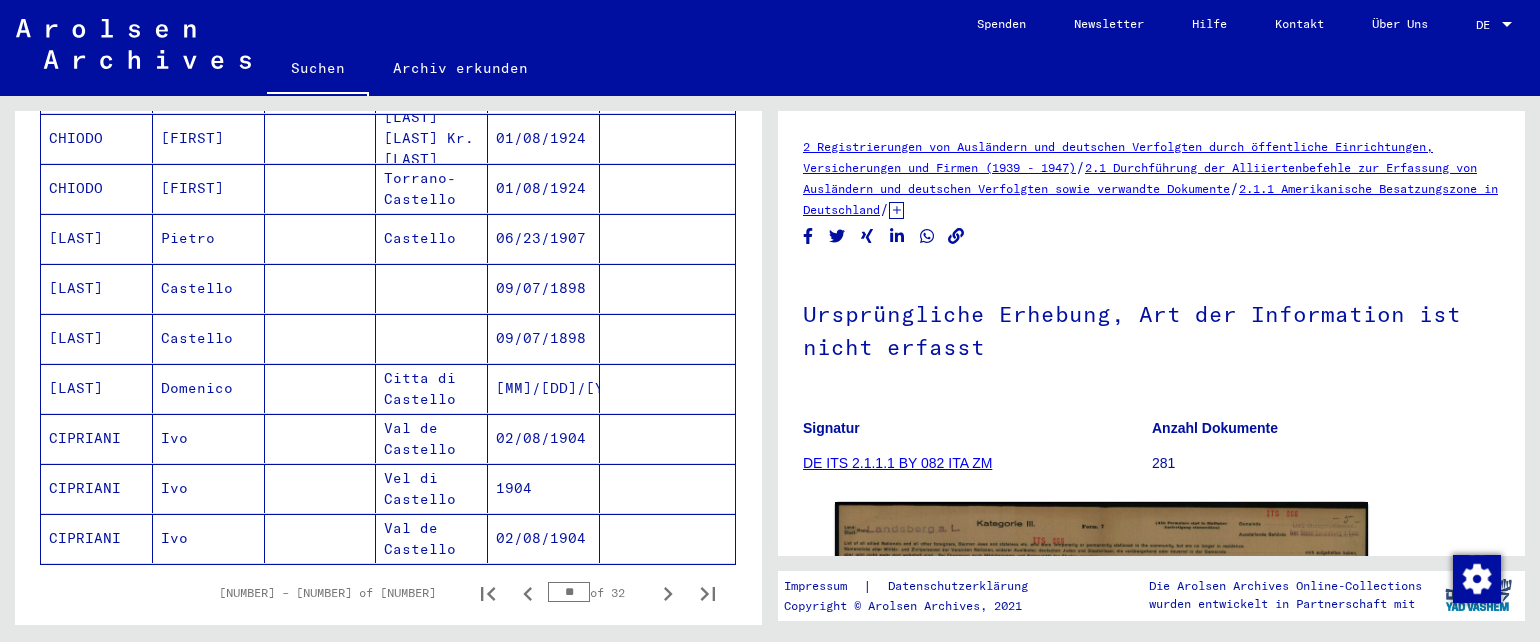 scroll, scrollTop: 1102, scrollLeft: 0, axis: vertical 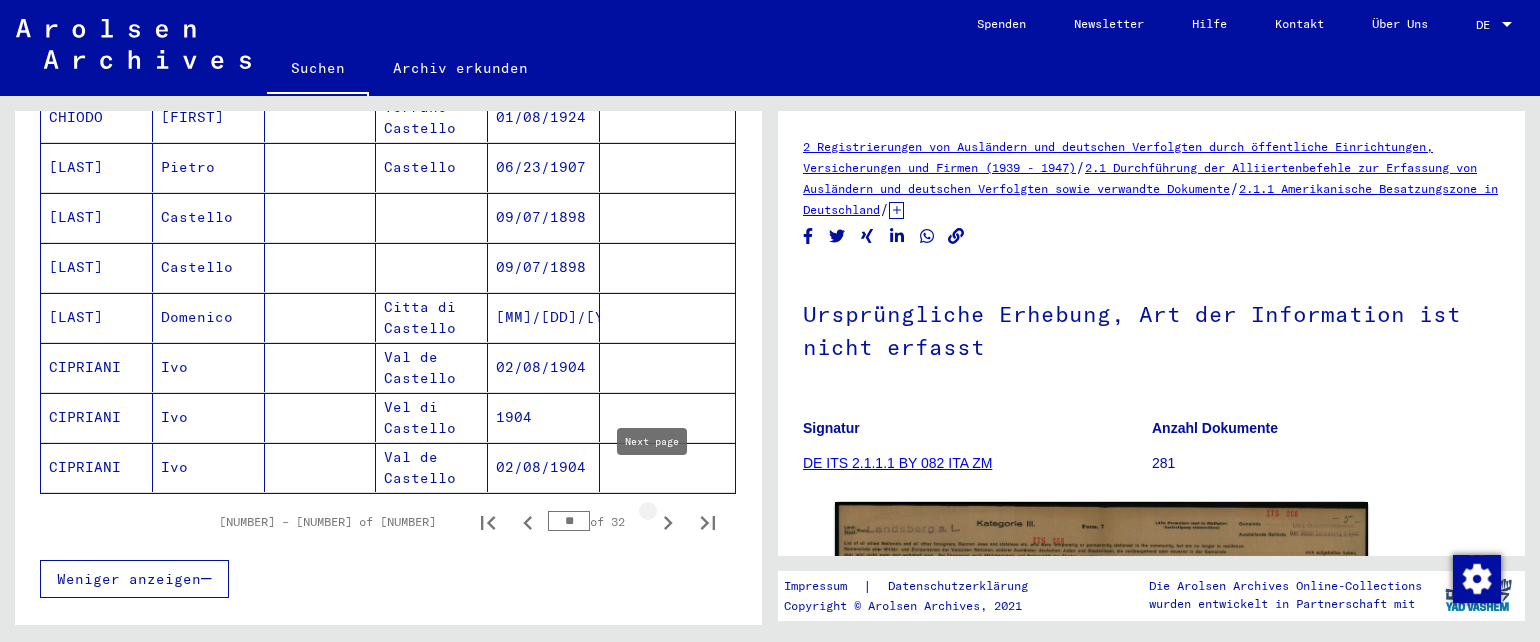 click 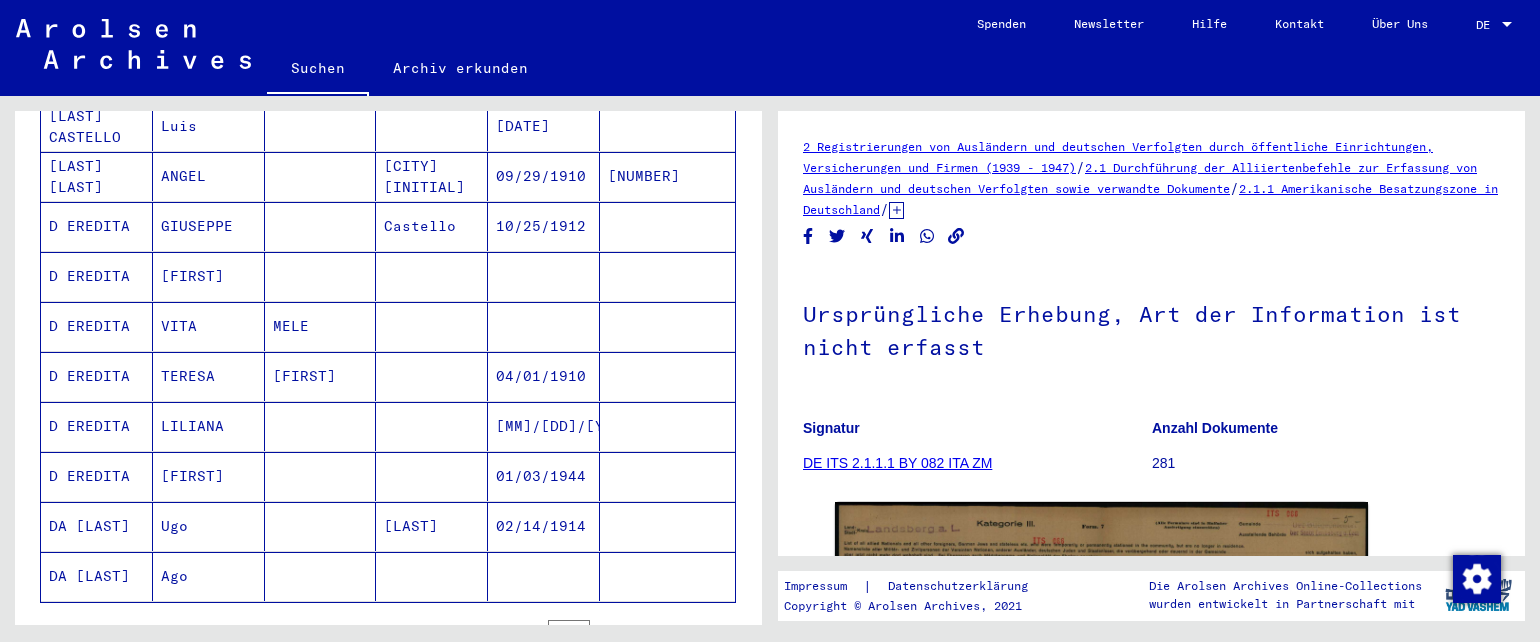 scroll, scrollTop: 1063, scrollLeft: 0, axis: vertical 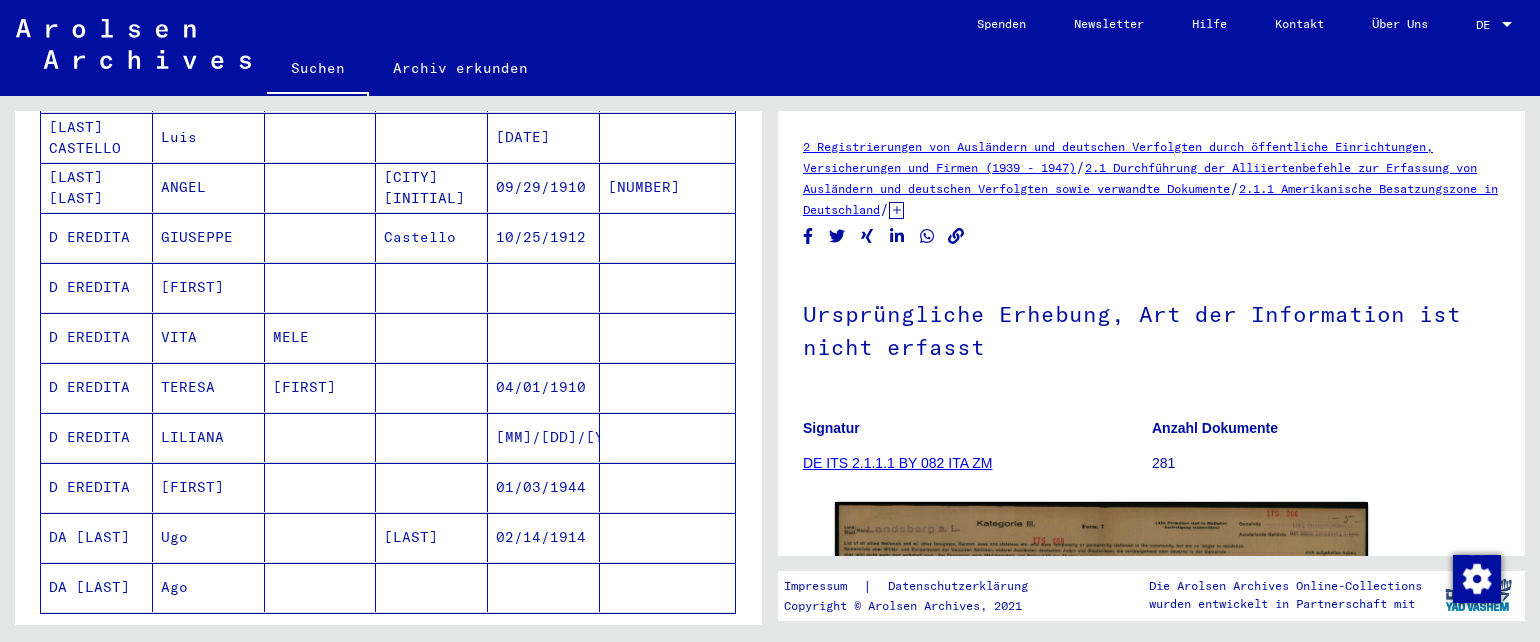 click on "Nach Themen oder Namen suchen ******** close  Suche     Archival tree units  Personen 776  Datensätze gefunden  Filter   Nachname   Vorname   Geburtsname   Geburt‎   Geburtsdatum   Prisoner #   [LAST]   [FIRST]      Citta di [LAST]   [DATE]      [LAST]   [FIRST]      [LAST] od. [LAST]   [DATE]      [LAST]   [FIRST]   [LAST]      [DATE]      [LAST]   [FIRST]   [LAST]      [DATE]      [LAST]   [FIRST]   [LAST]      [DATE]      [LAST] [LAST]   [FIRST]         [DATE]      [LAST]   [FIRST]      [LAST] di [LAST]   [DATE]      [LAST]   [FIRST]      [LAST]   [DATE]      [LAST]   [FIRST]      [LAST]   [DATE]      [LAST]   [FIRST]      [LAST] [LAST]   [FIRST]         [DATE]      [LAST]   [FIRST]      [LAST]         [DATE]" 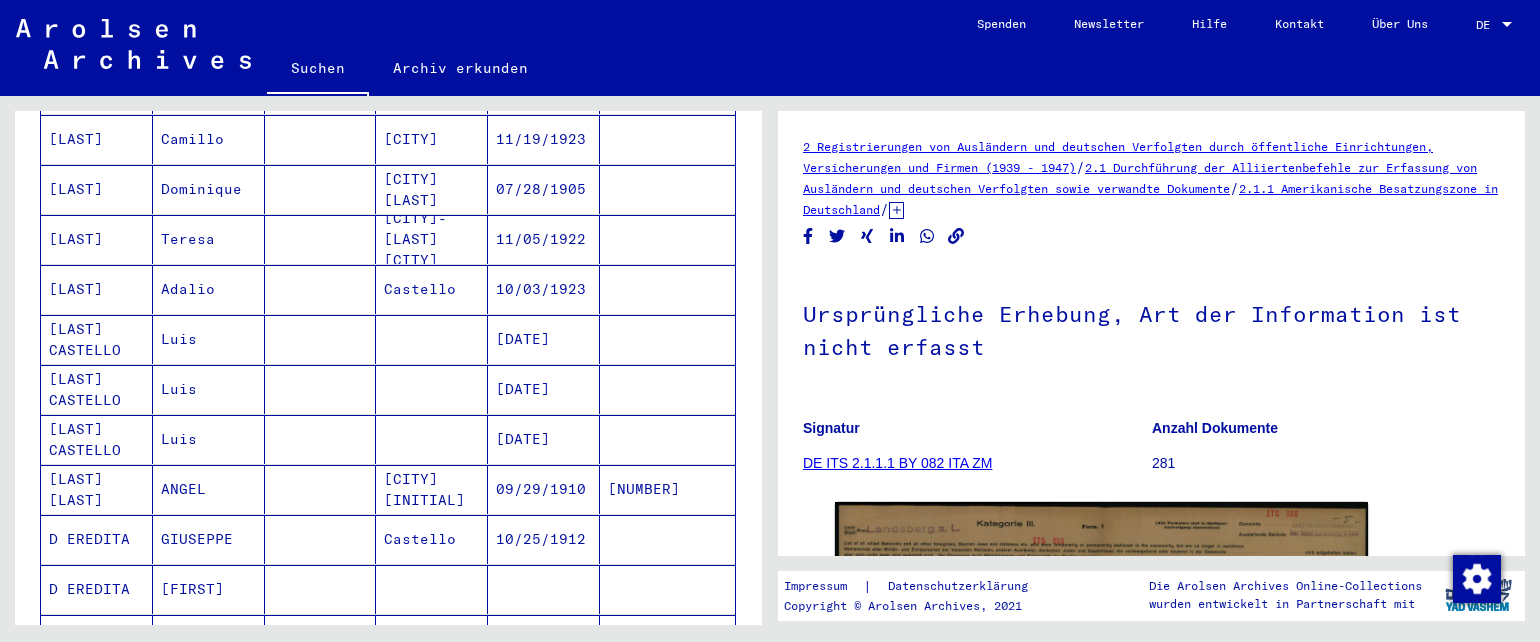 scroll, scrollTop: 743, scrollLeft: 0, axis: vertical 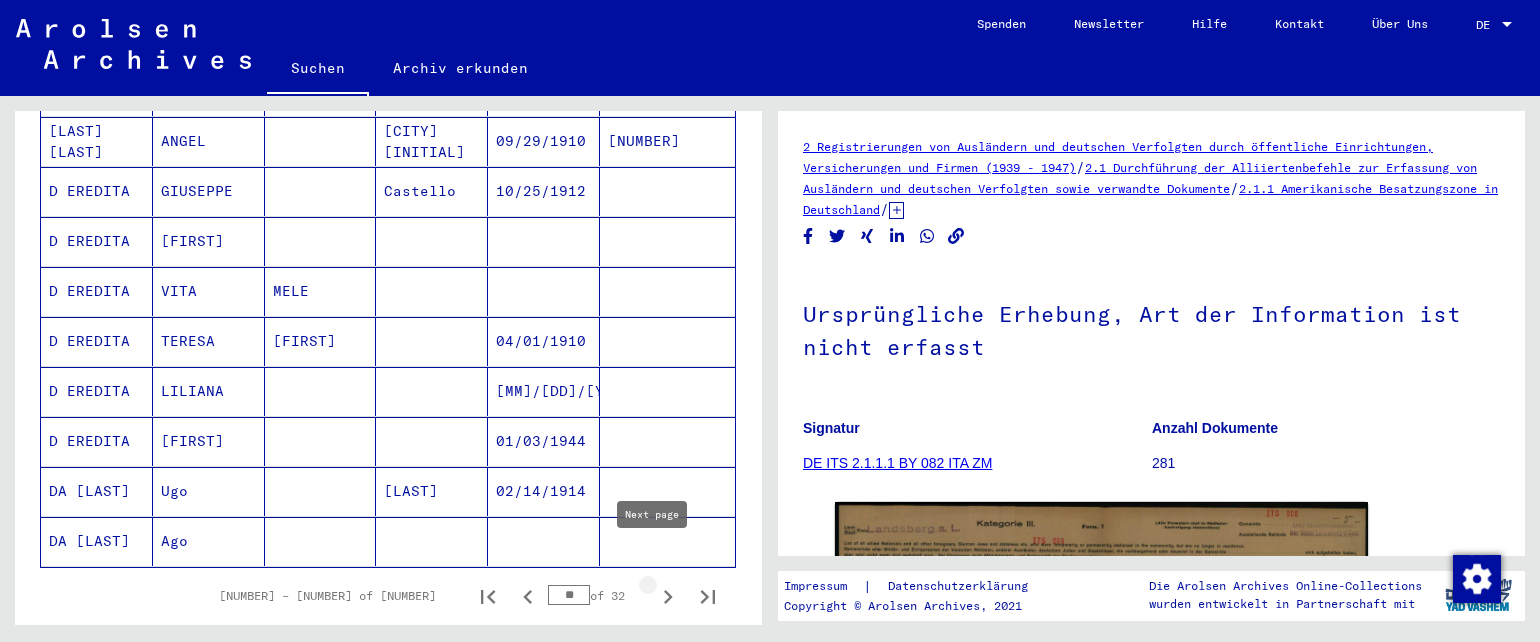 click 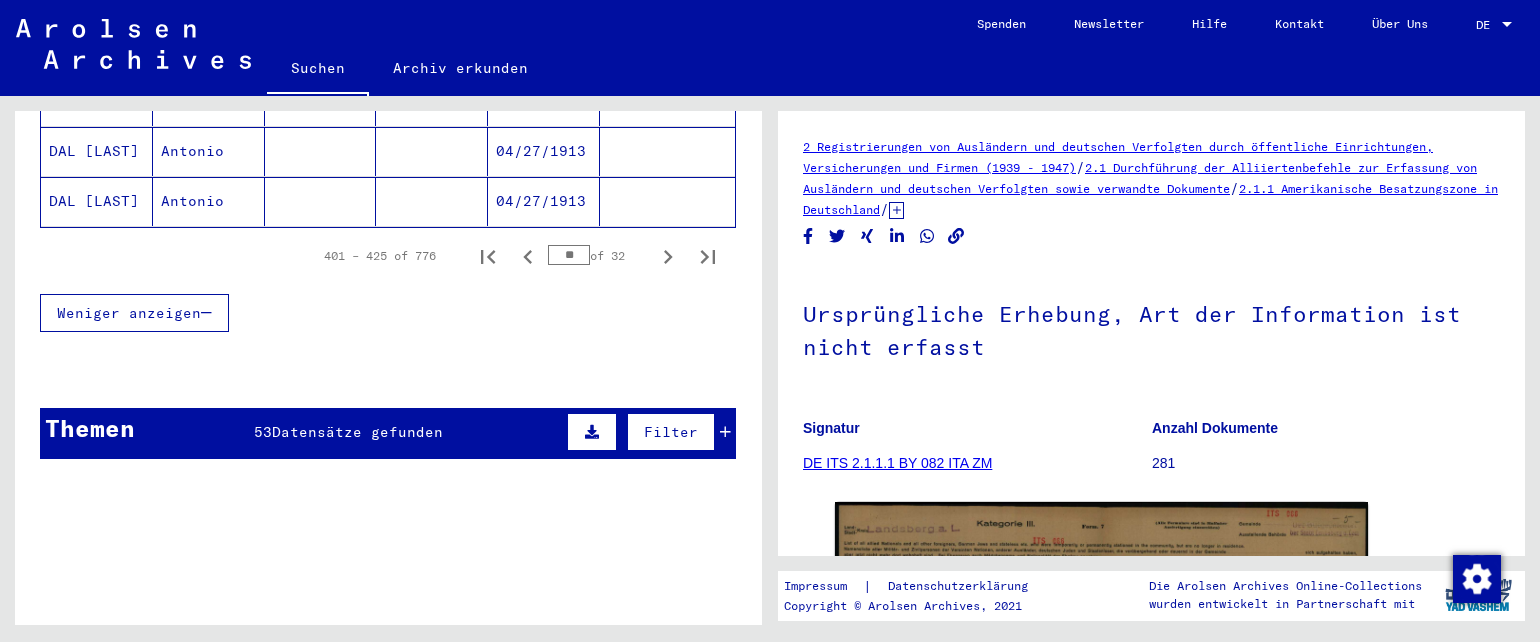 scroll, scrollTop: 1425, scrollLeft: 0, axis: vertical 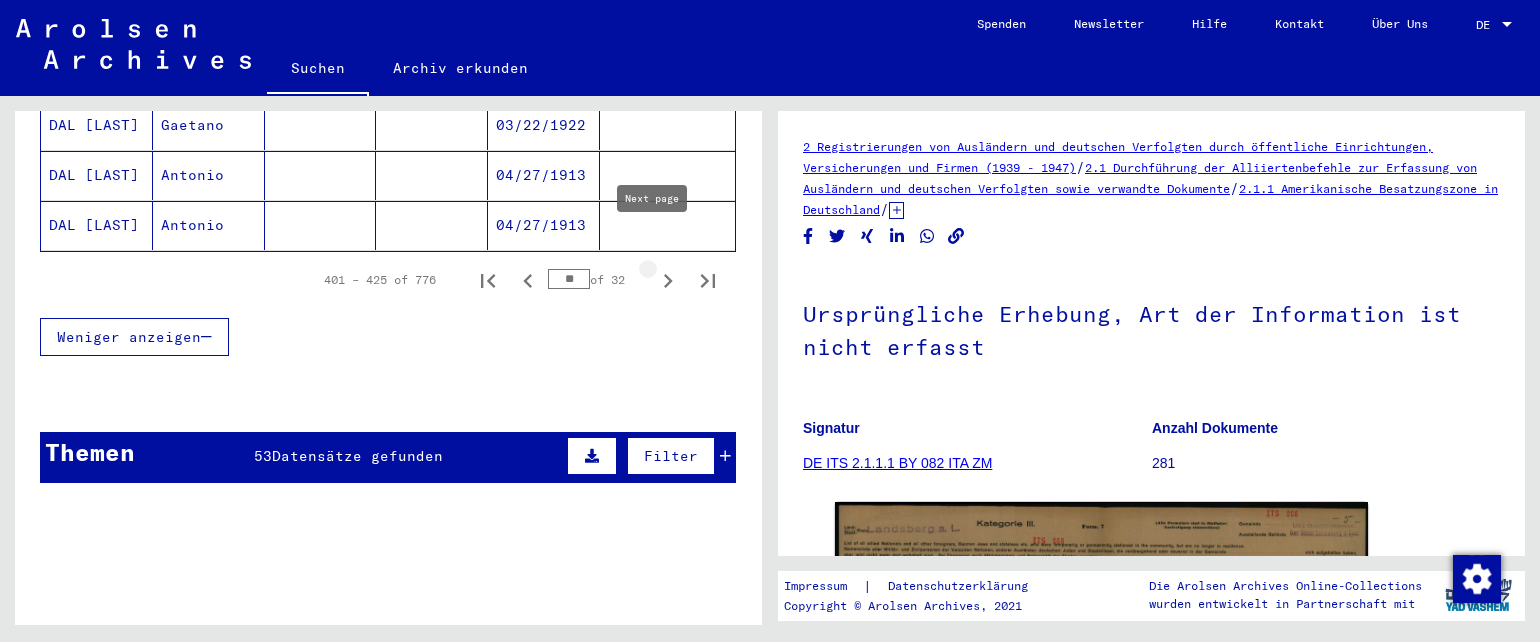 click 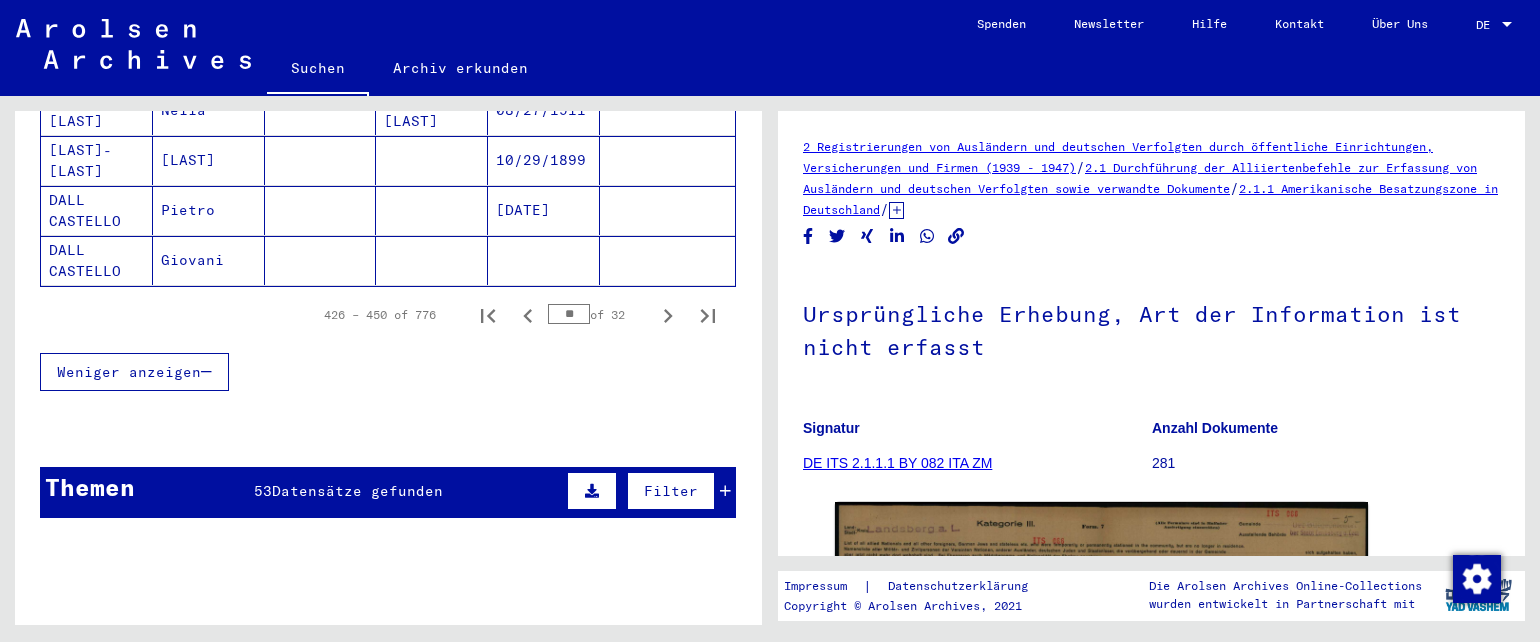 scroll, scrollTop: 1388, scrollLeft: 0, axis: vertical 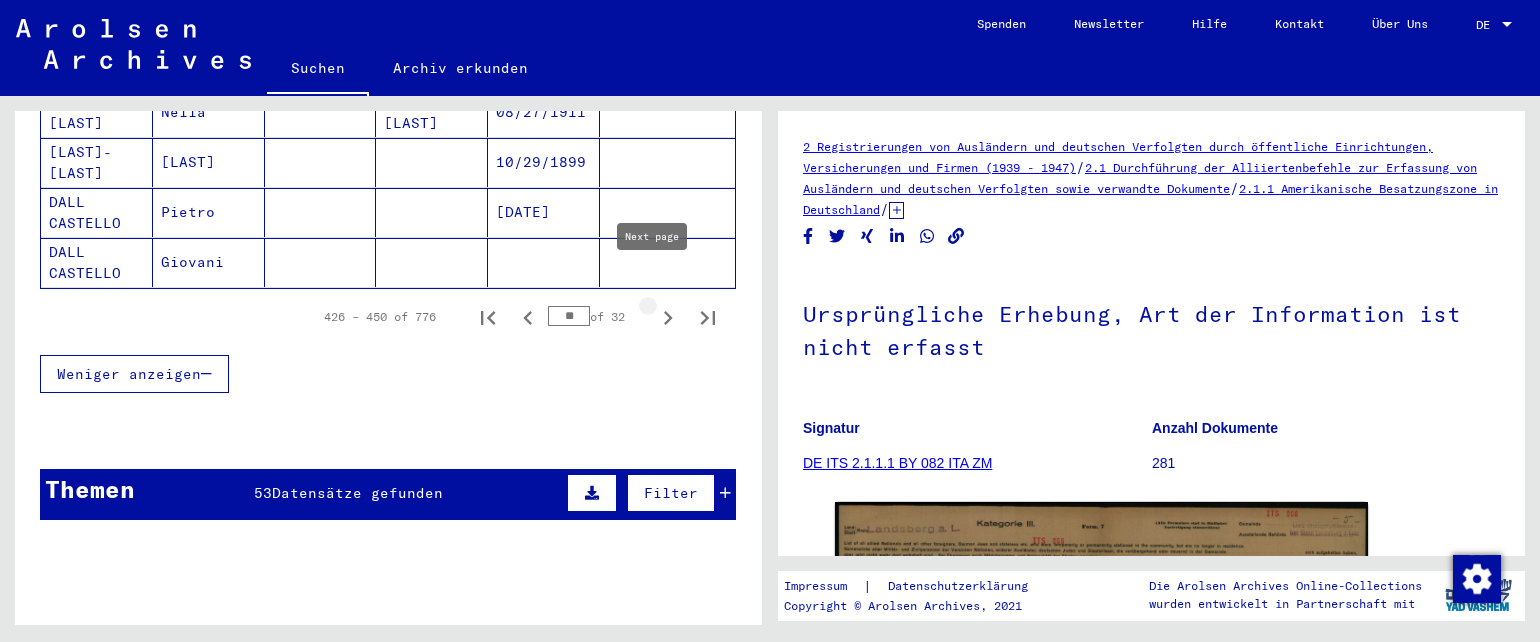 click 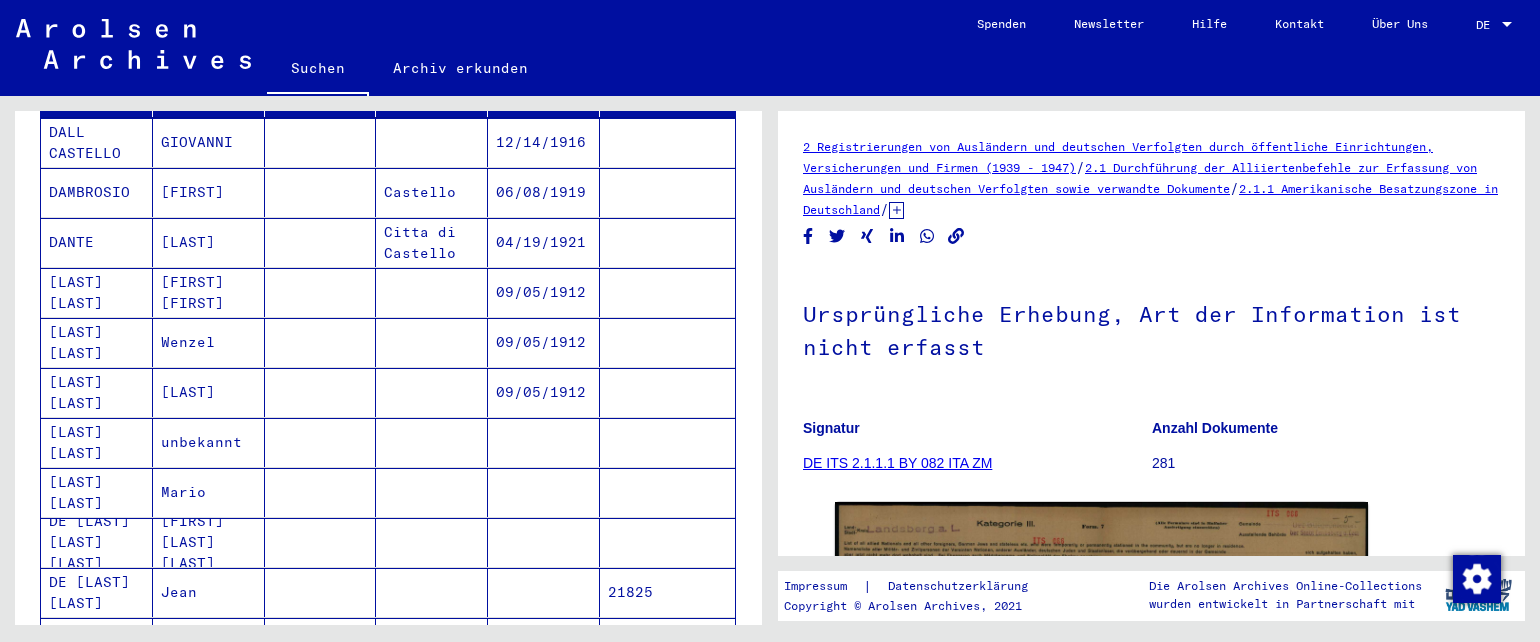scroll, scrollTop: 268, scrollLeft: 0, axis: vertical 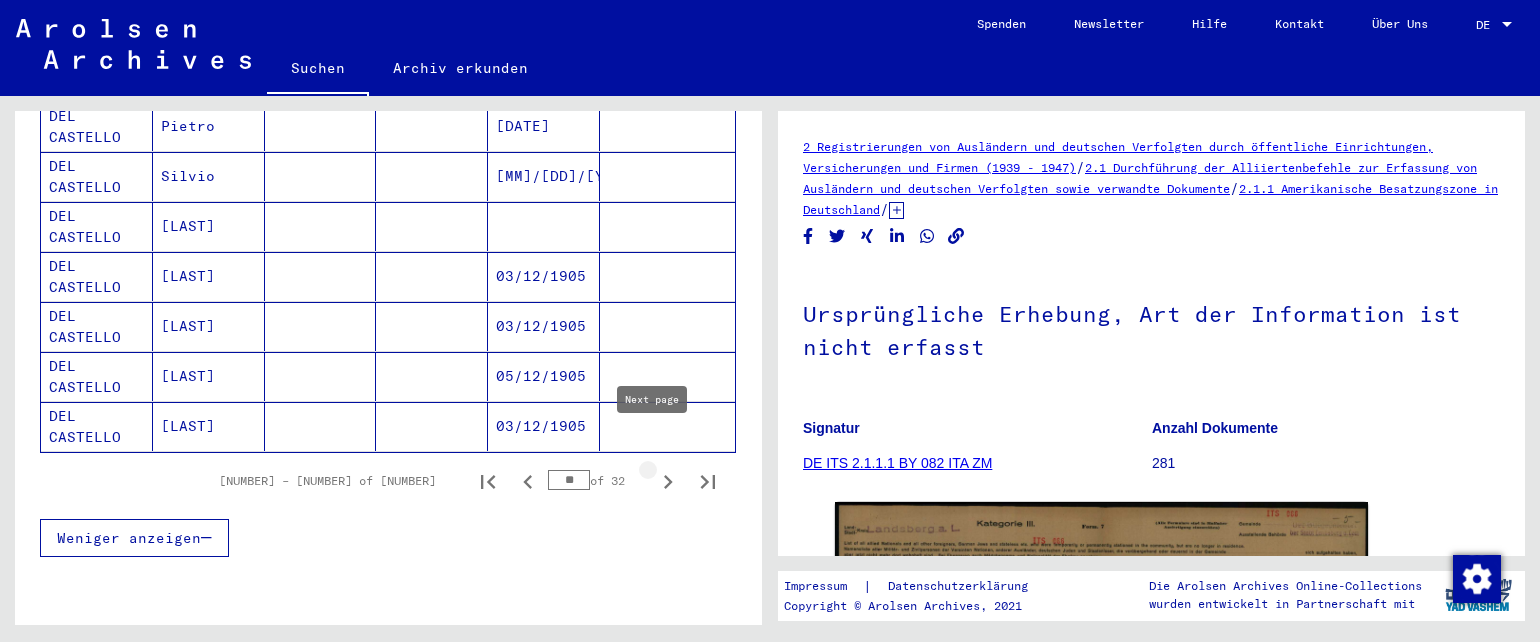 click 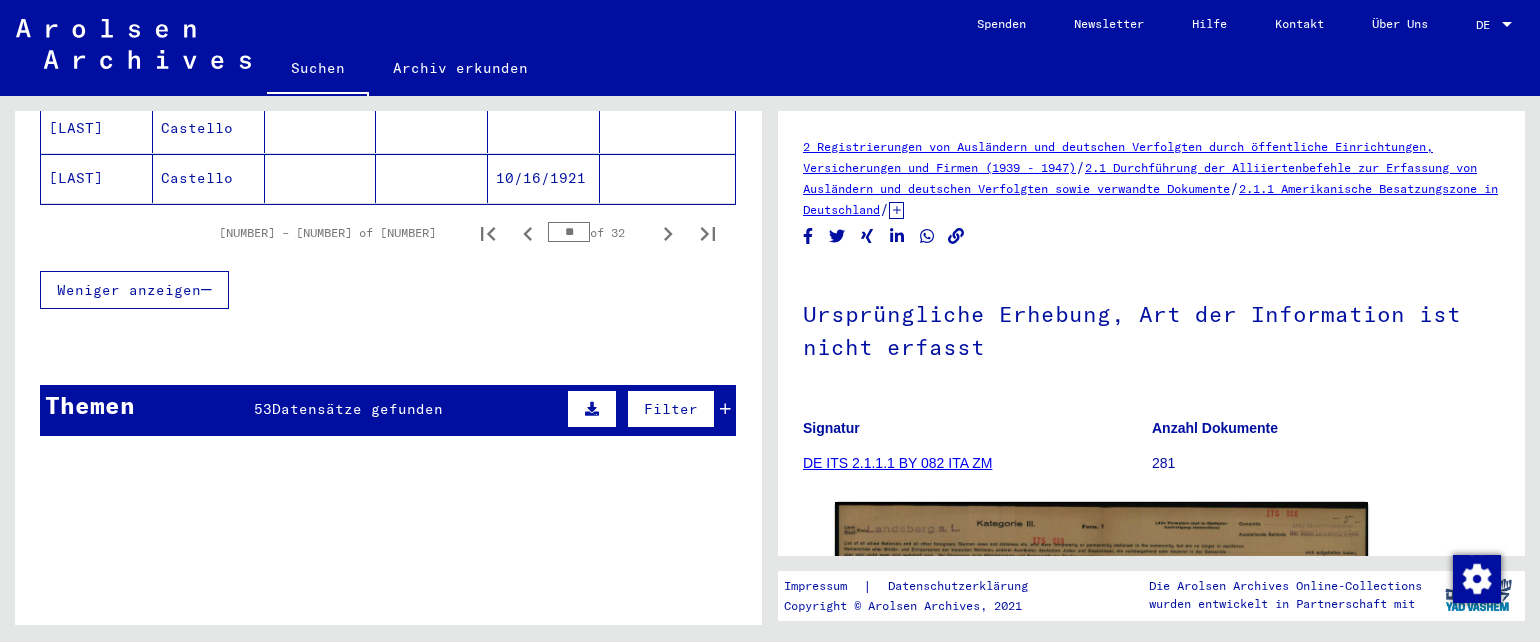 scroll, scrollTop: 1454, scrollLeft: 0, axis: vertical 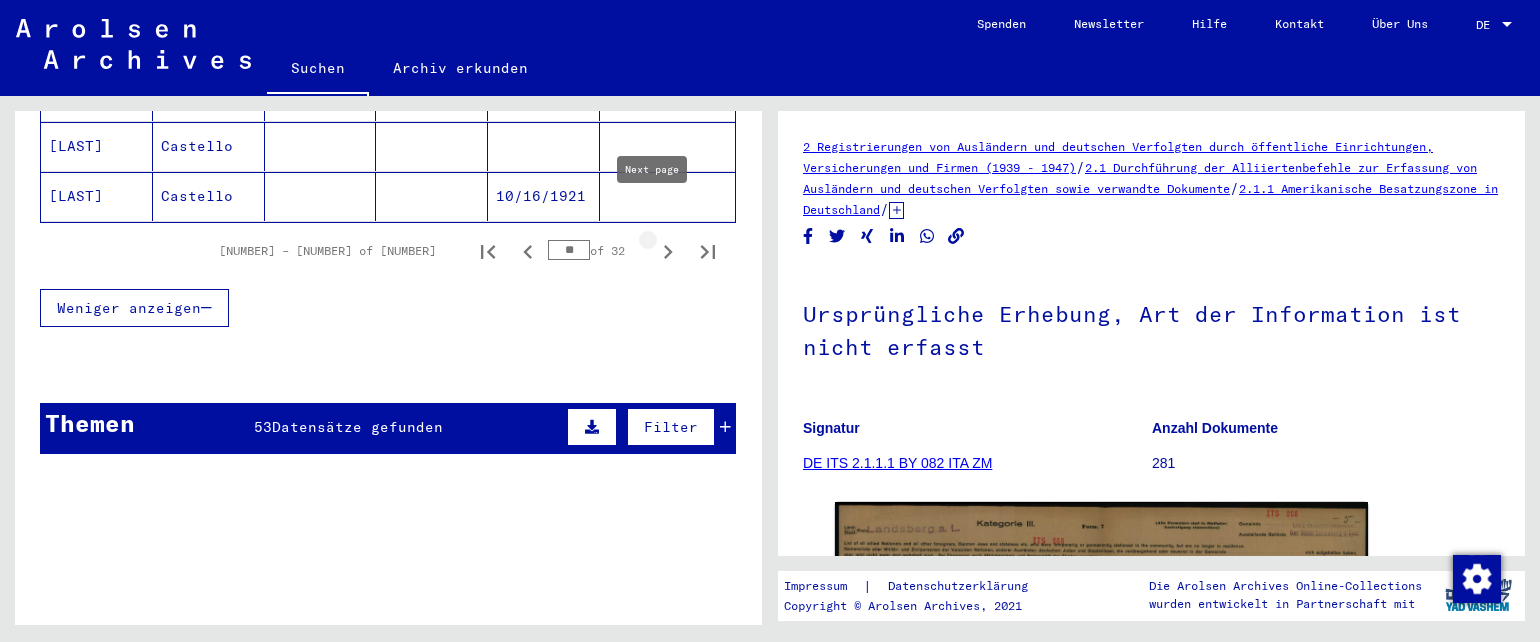 click 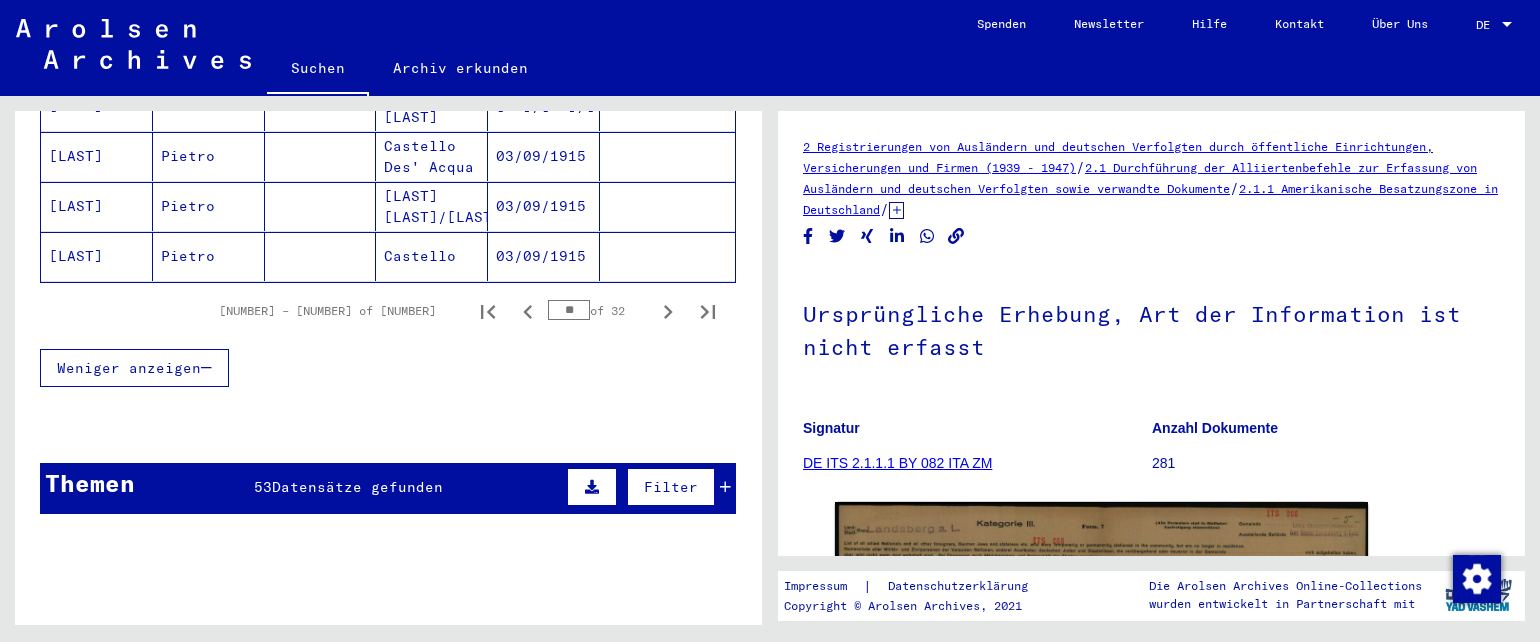 scroll, scrollTop: 1385, scrollLeft: 0, axis: vertical 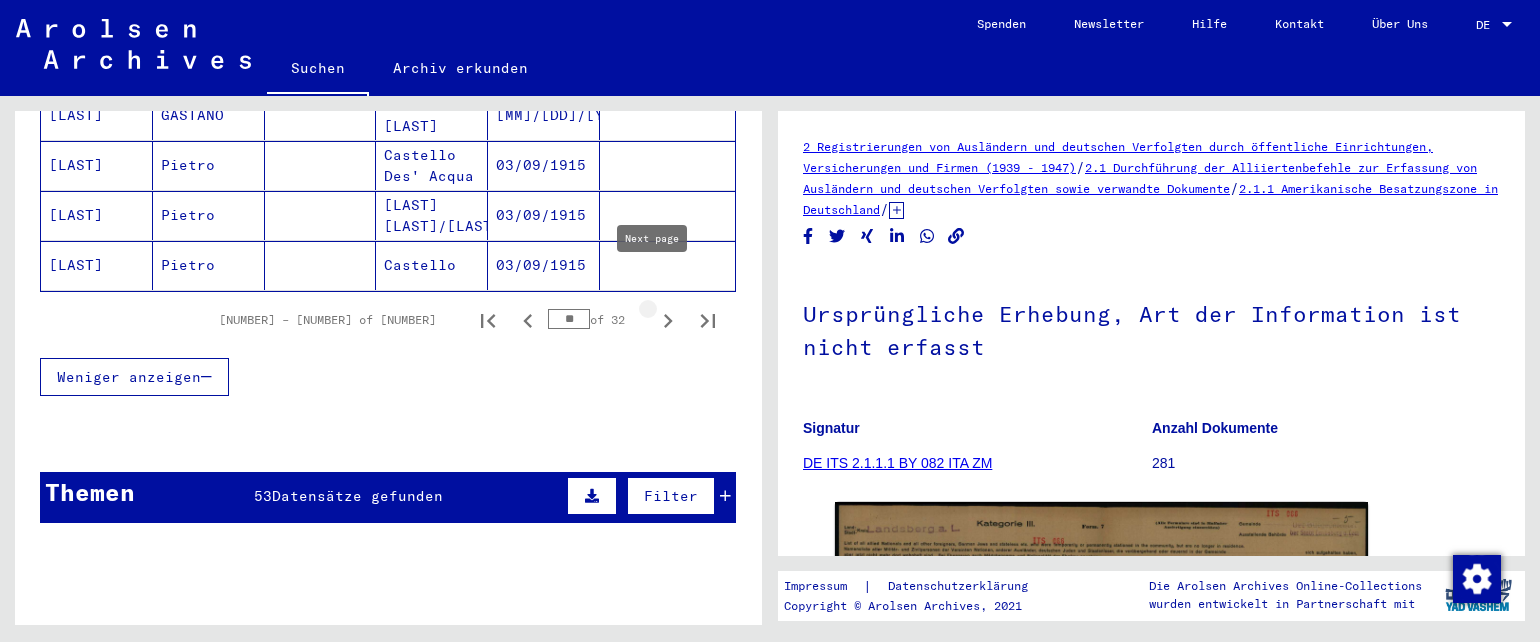 click 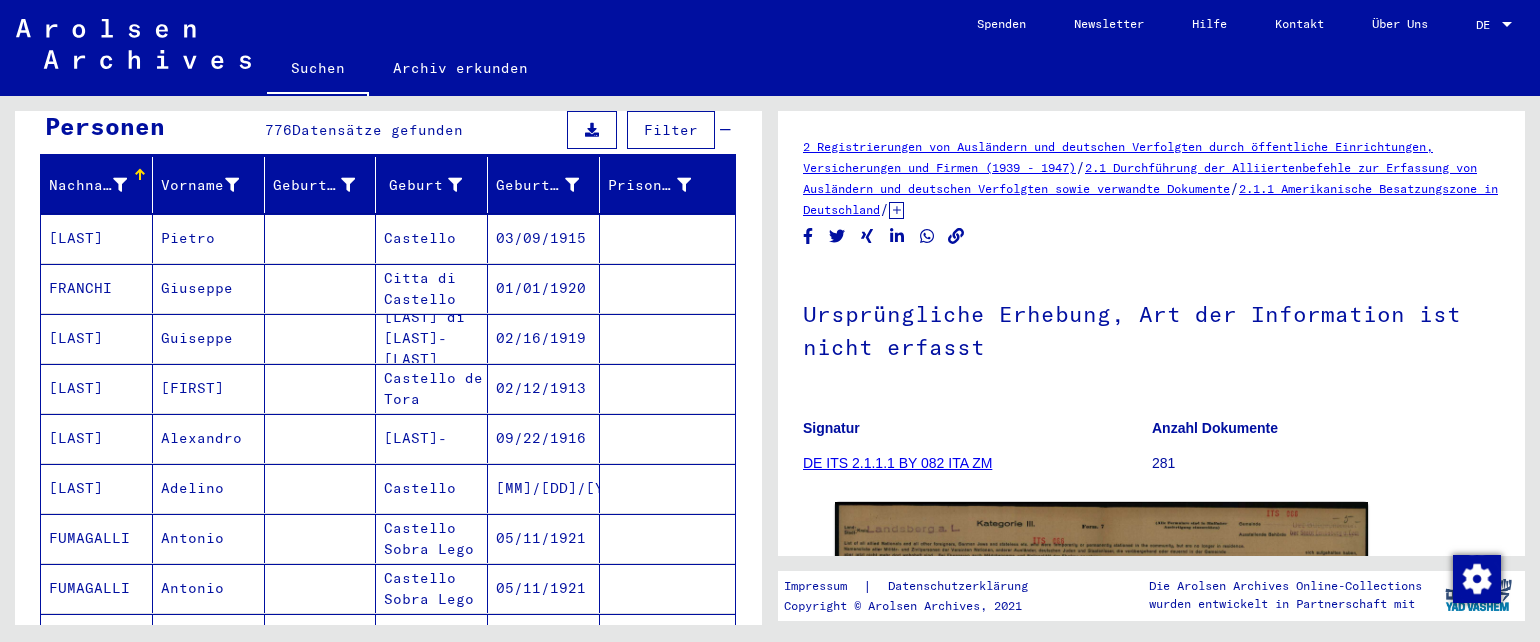scroll, scrollTop: 172, scrollLeft: 0, axis: vertical 